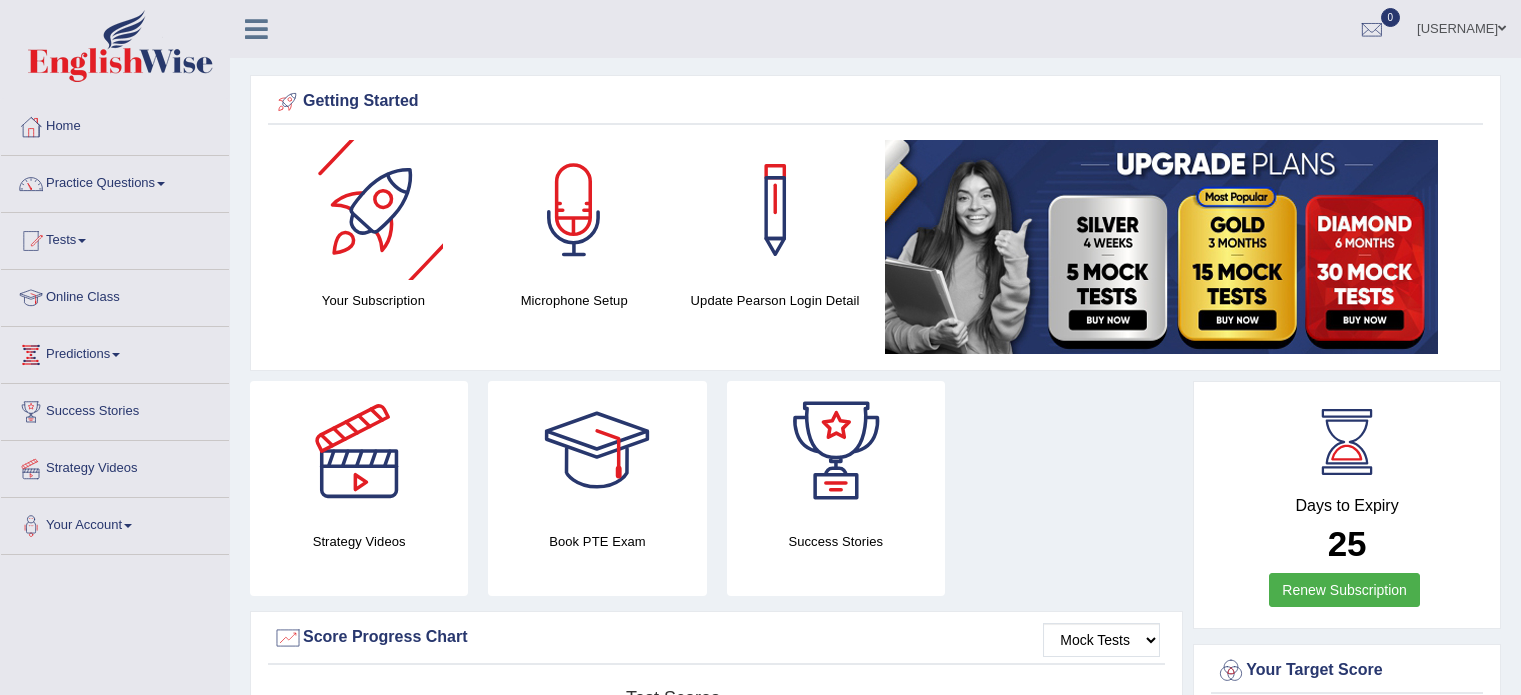 scroll, scrollTop: 0, scrollLeft: 0, axis: both 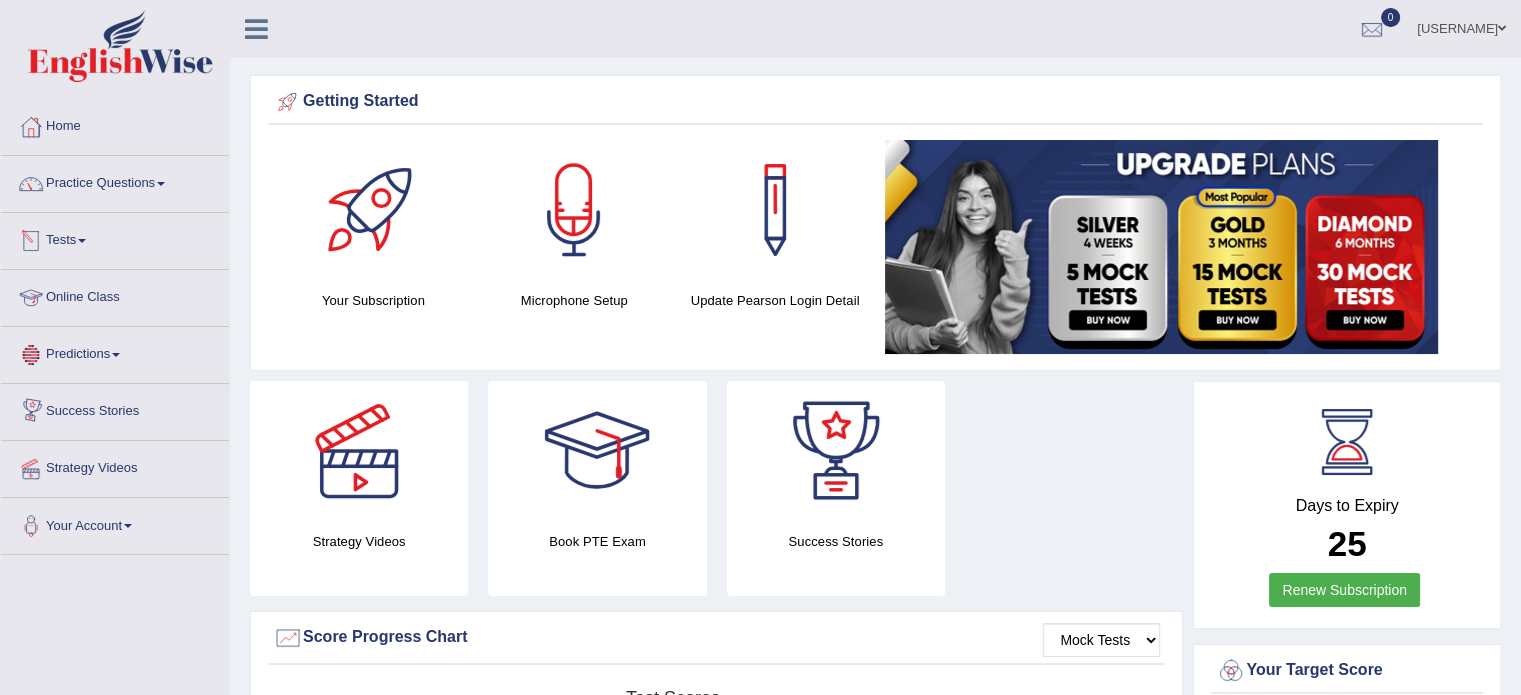 click at bounding box center (82, 241) 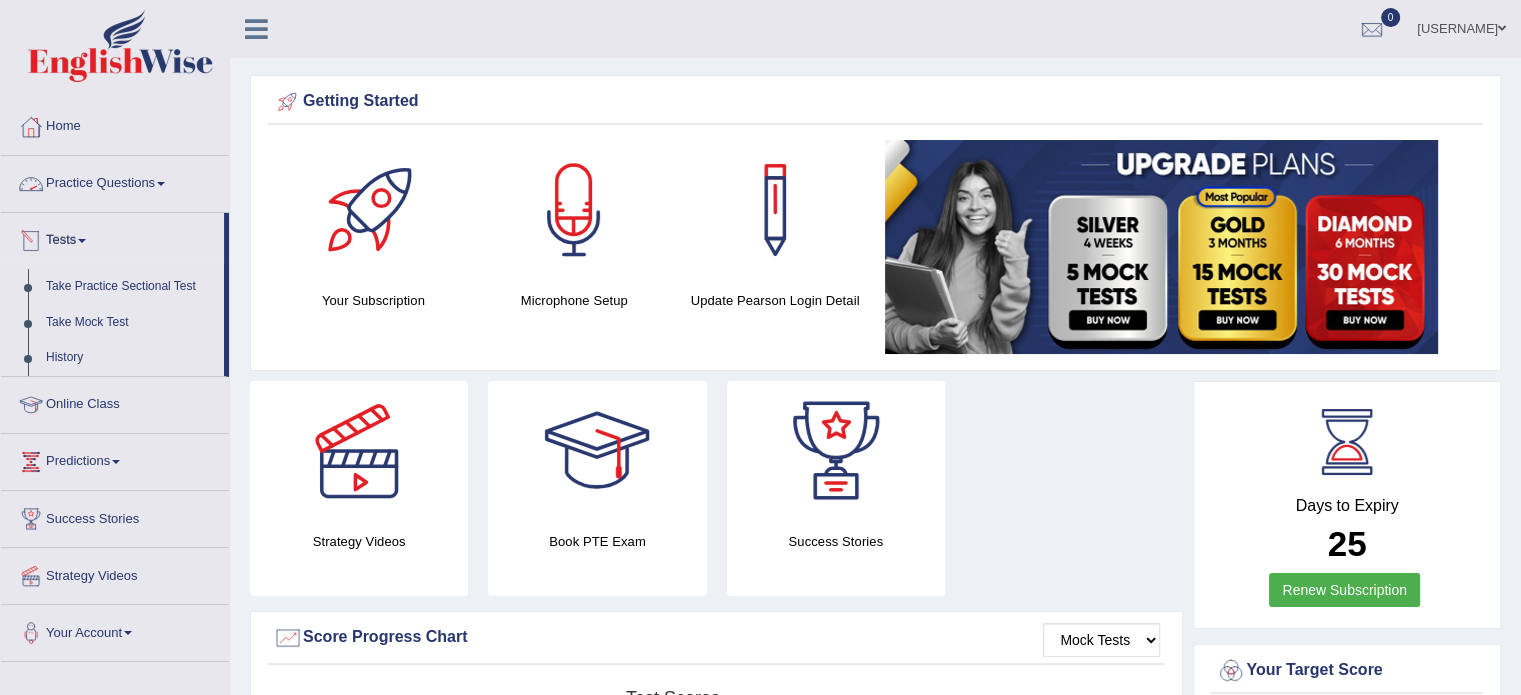 click on "Practice Questions" at bounding box center [115, 181] 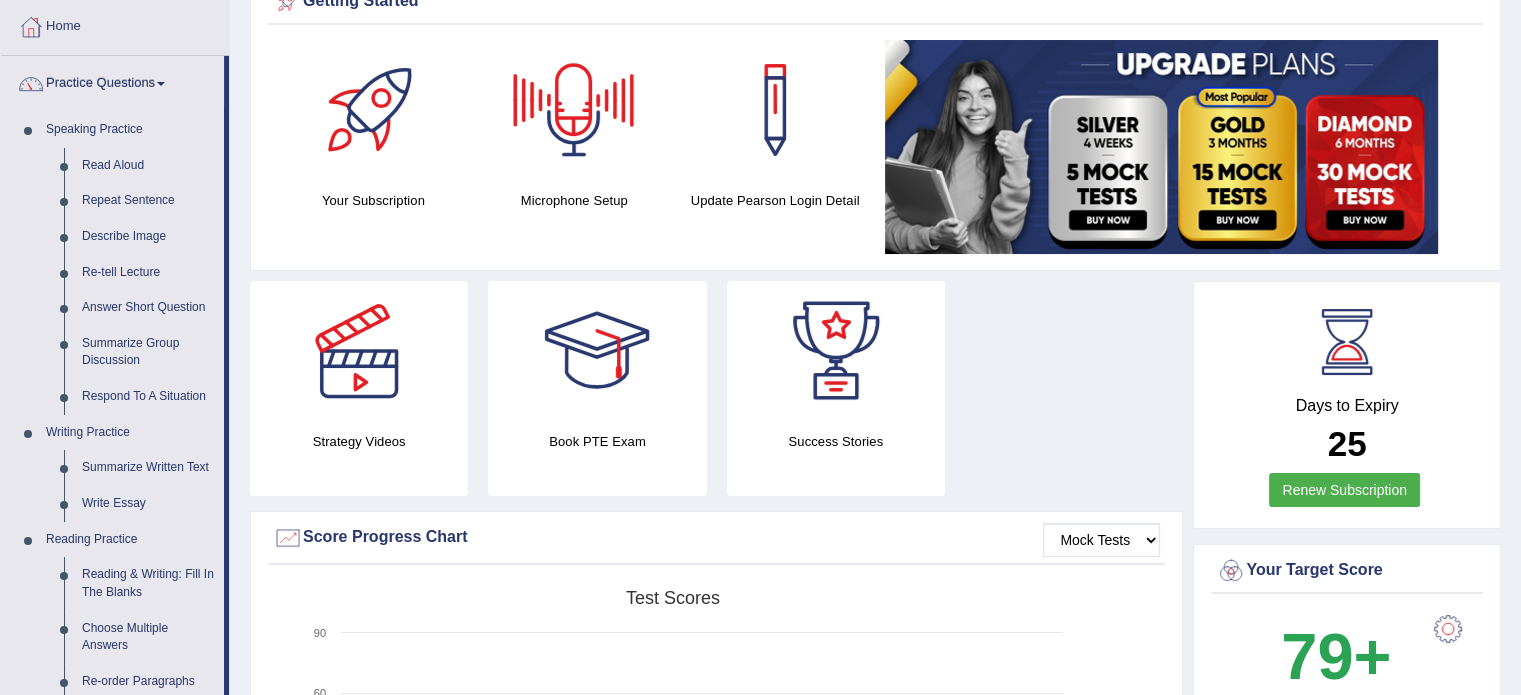scroll, scrollTop: 0, scrollLeft: 0, axis: both 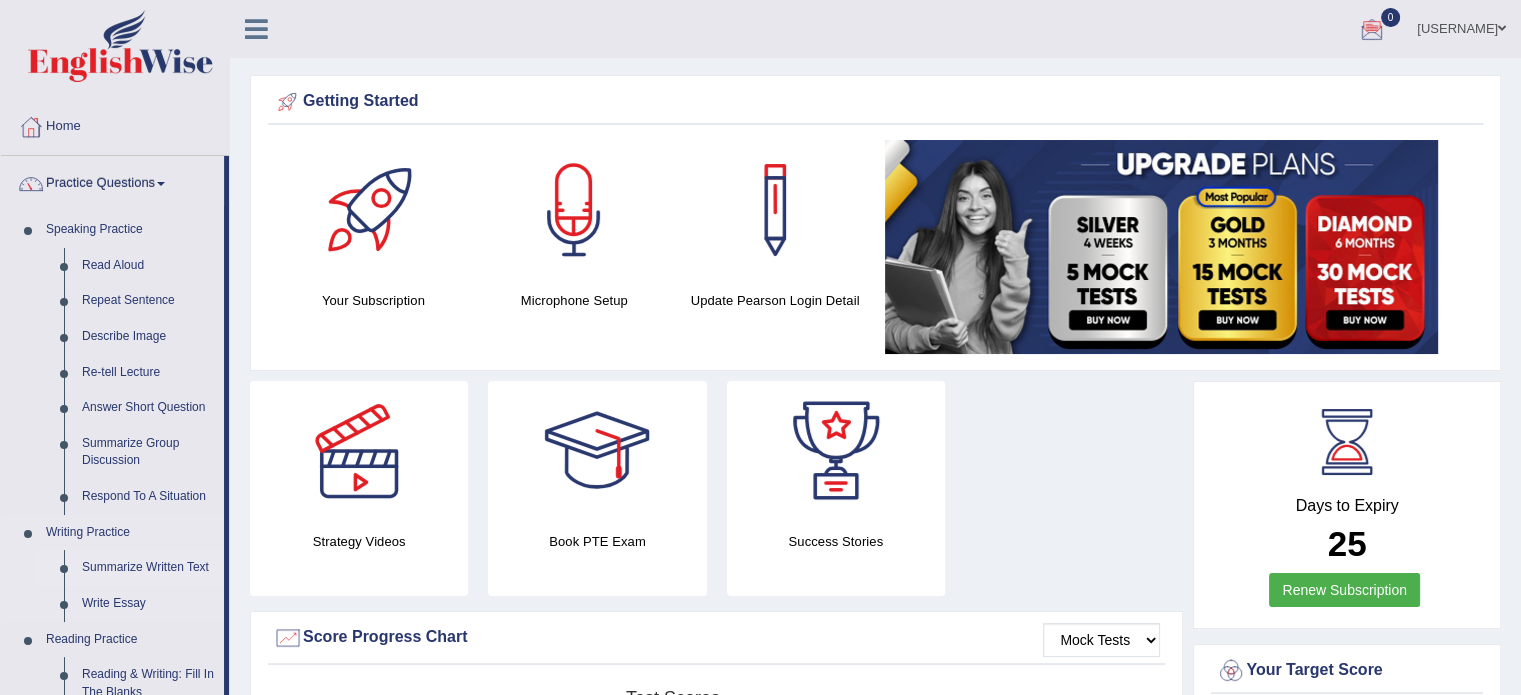click on "Summarize Written Text" at bounding box center [148, 568] 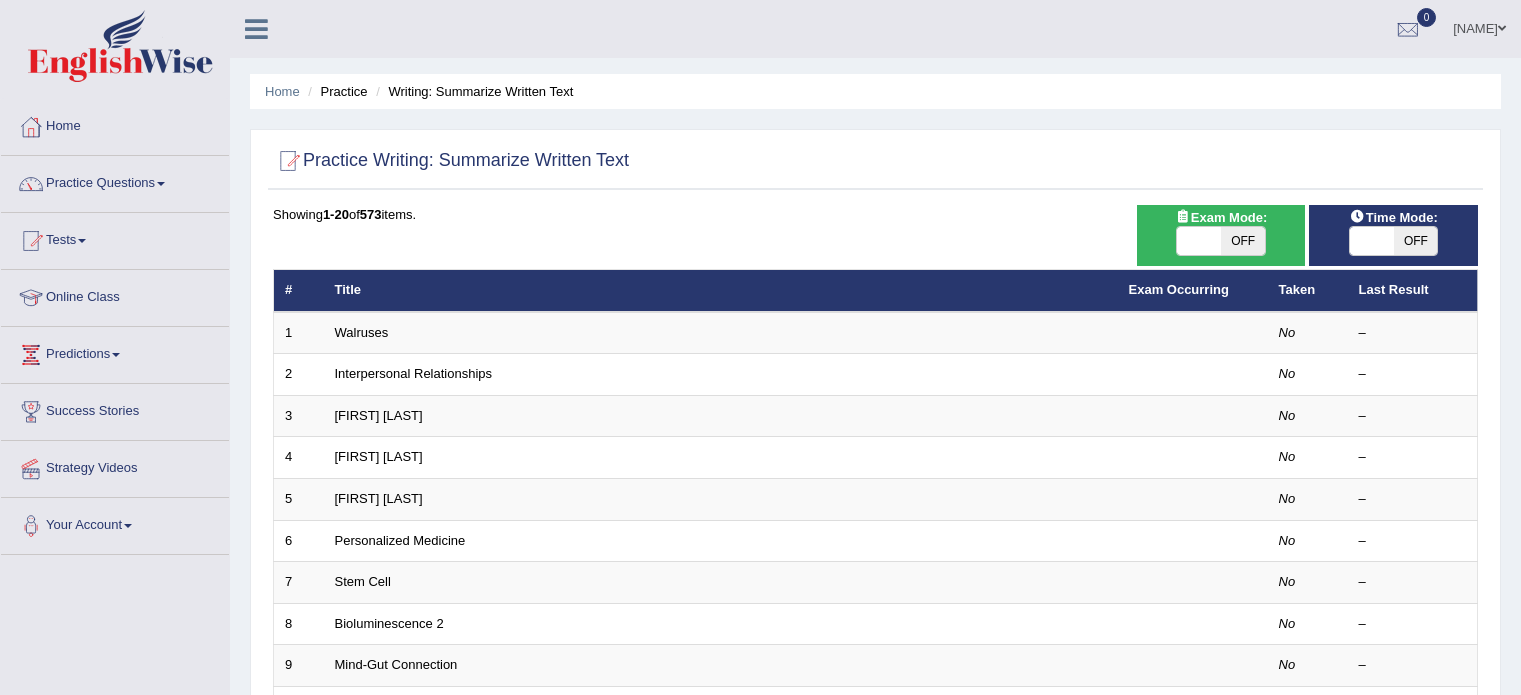 scroll, scrollTop: 0, scrollLeft: 0, axis: both 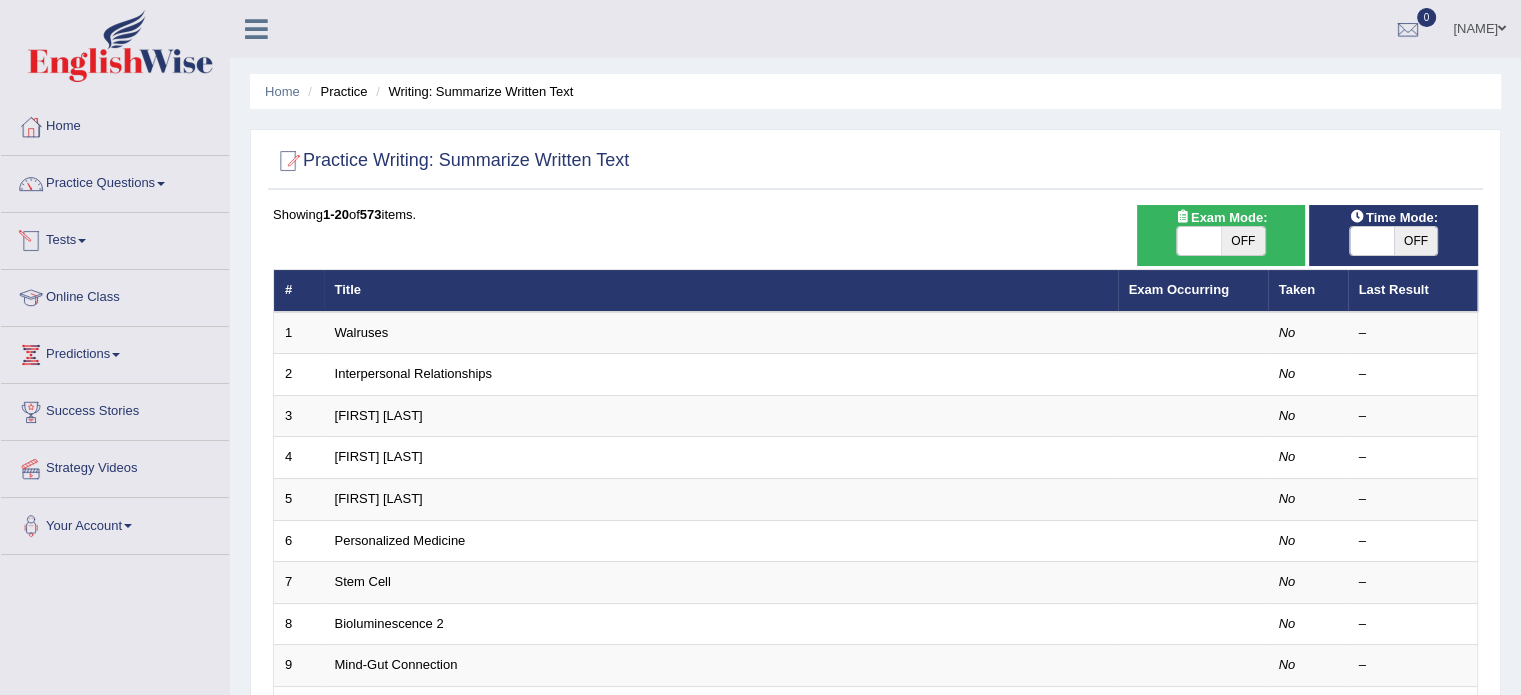 click on "Tests" at bounding box center [115, 238] 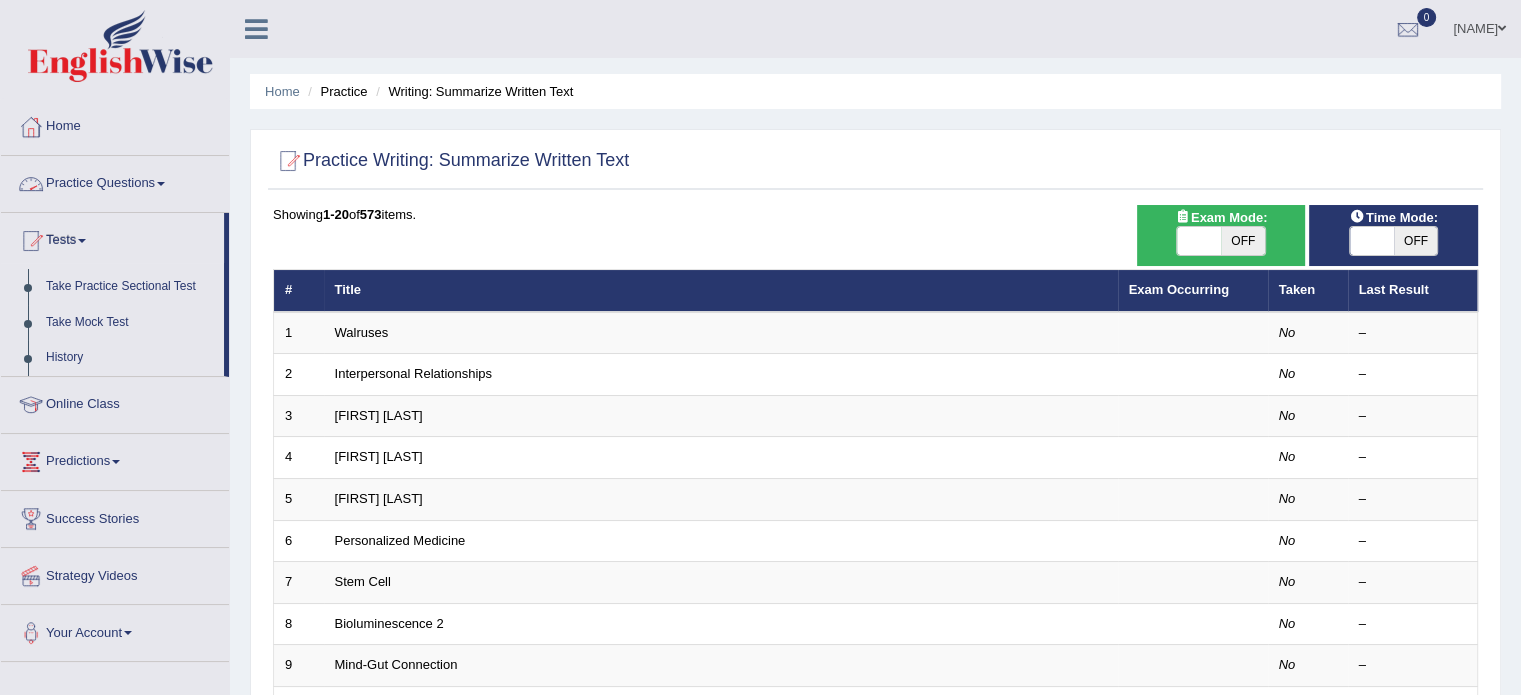 click on "Practice Questions" at bounding box center [115, 181] 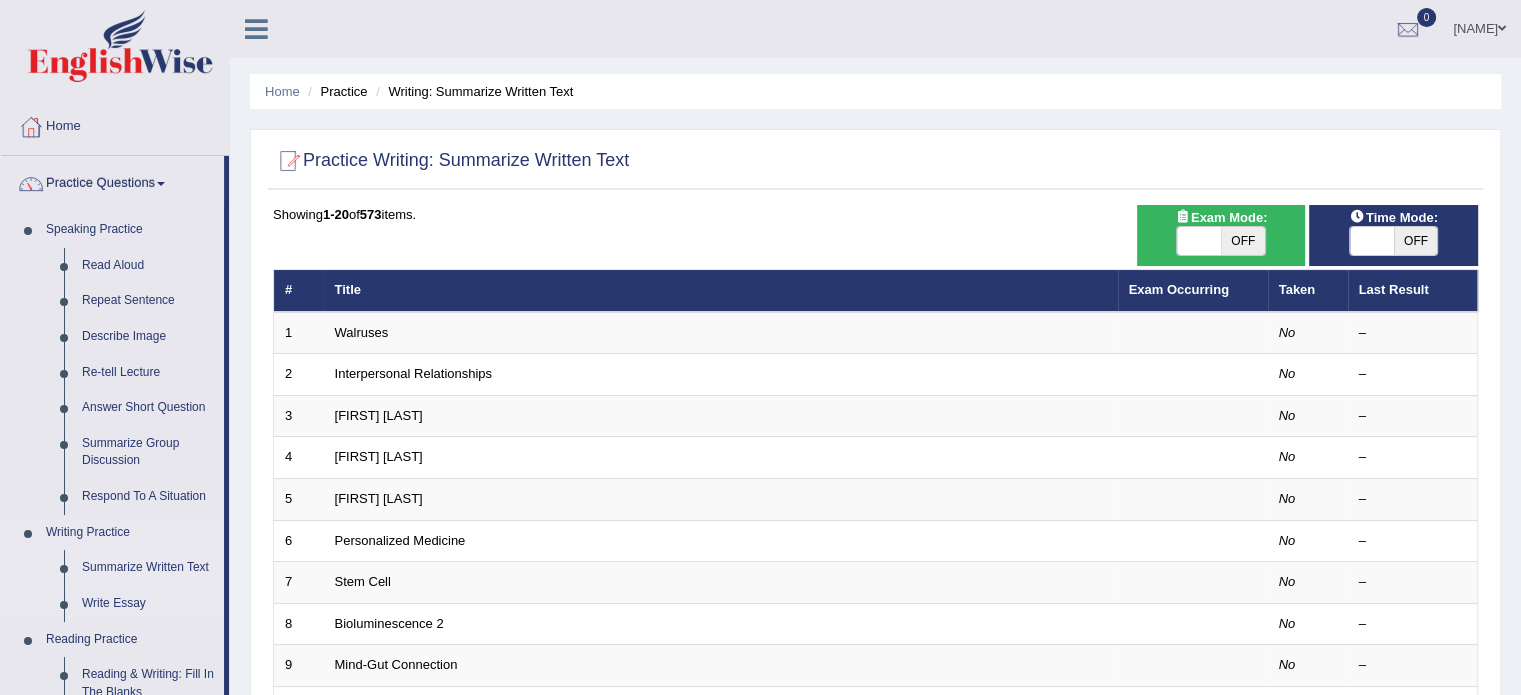 click on "Summarize Written Text" at bounding box center (148, 568) 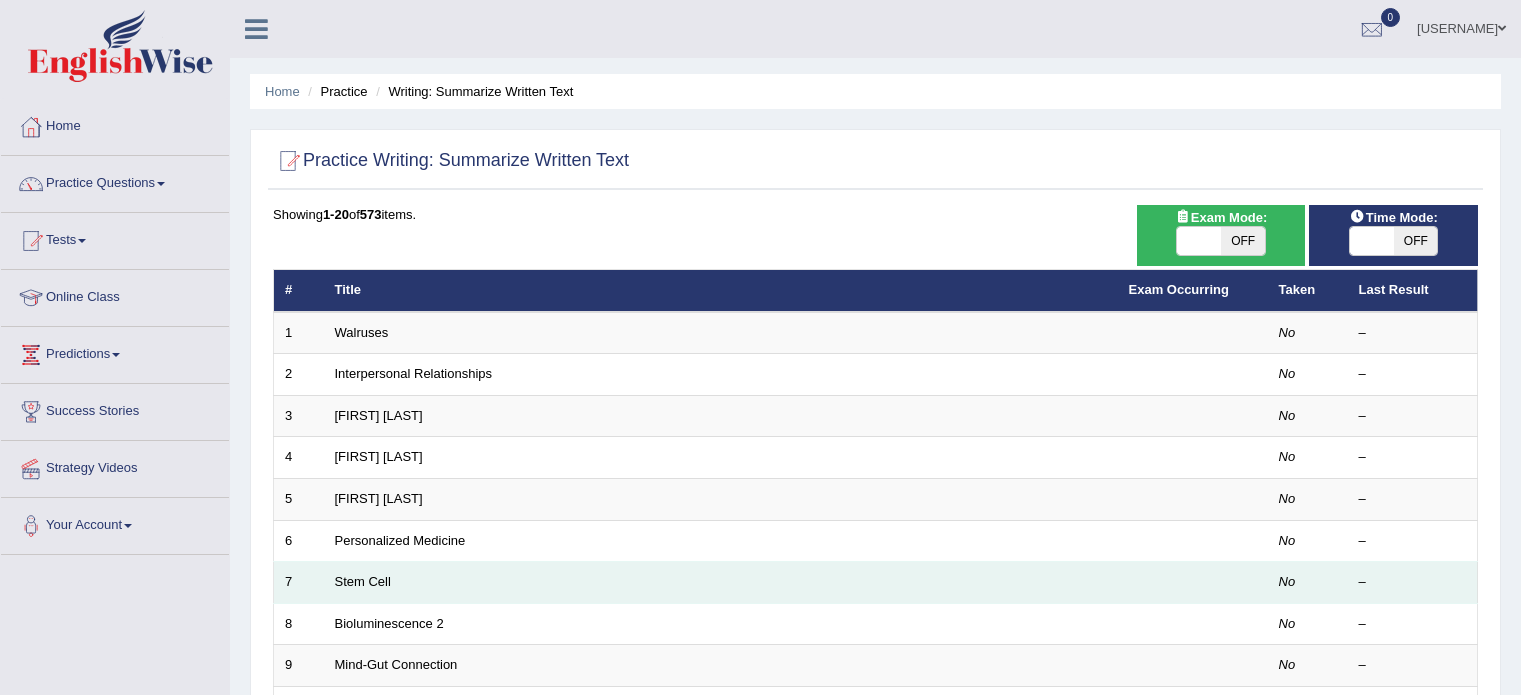 scroll, scrollTop: 0, scrollLeft: 0, axis: both 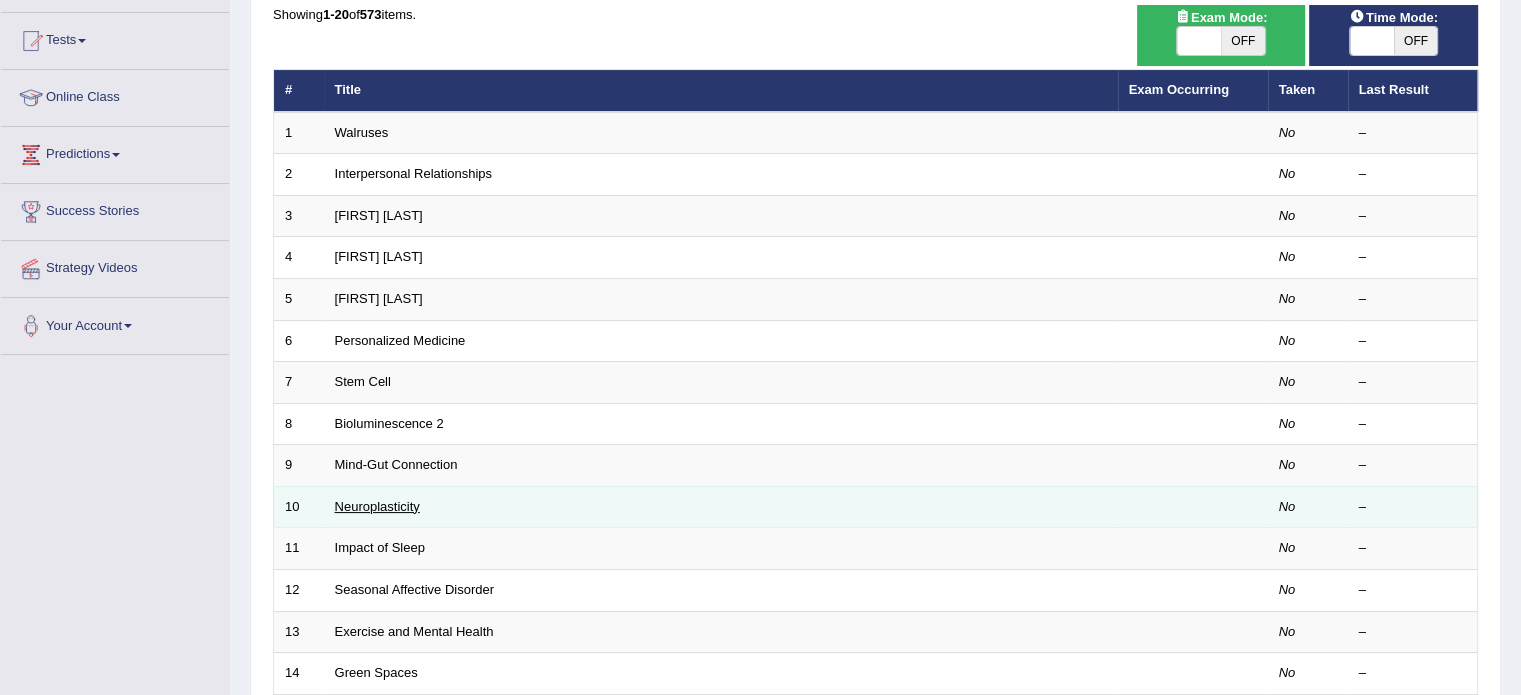 click on "Neuroplasticity" at bounding box center [377, 506] 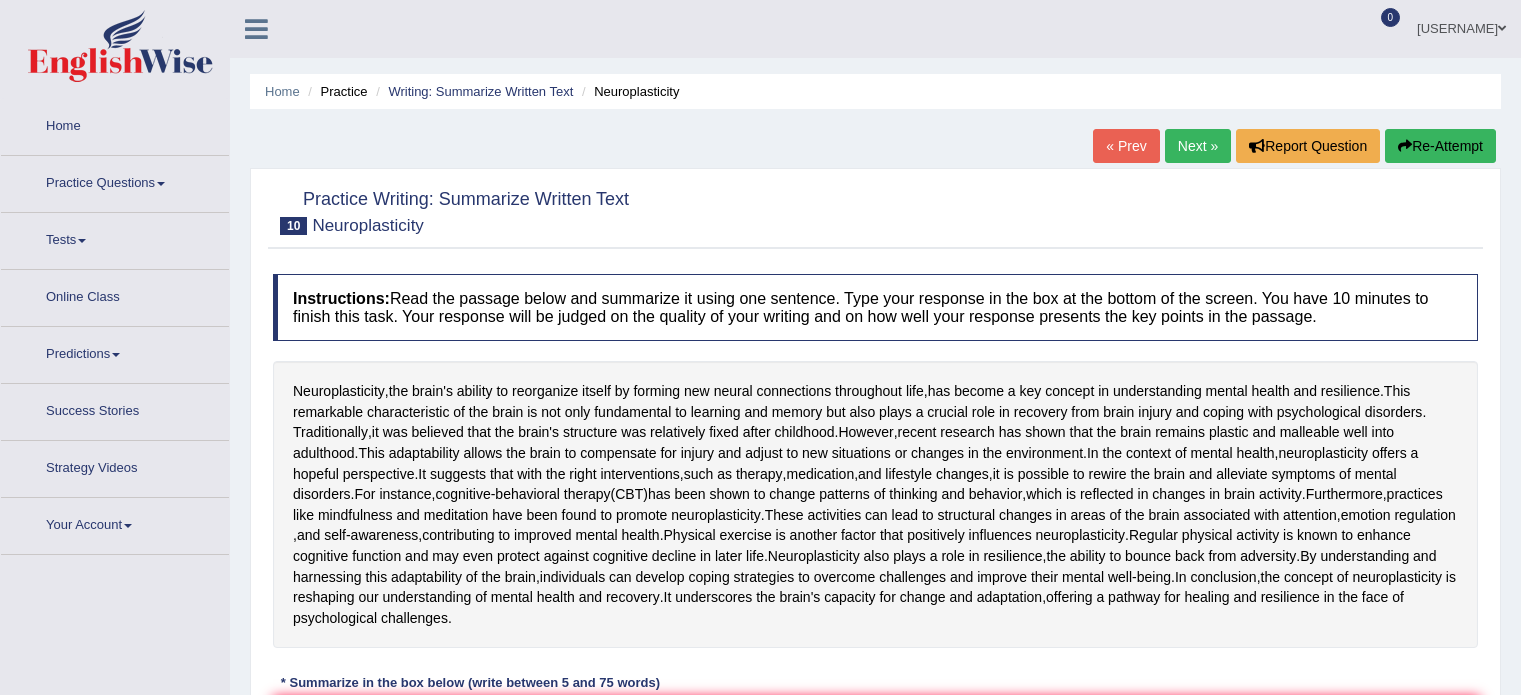 scroll, scrollTop: 0, scrollLeft: 0, axis: both 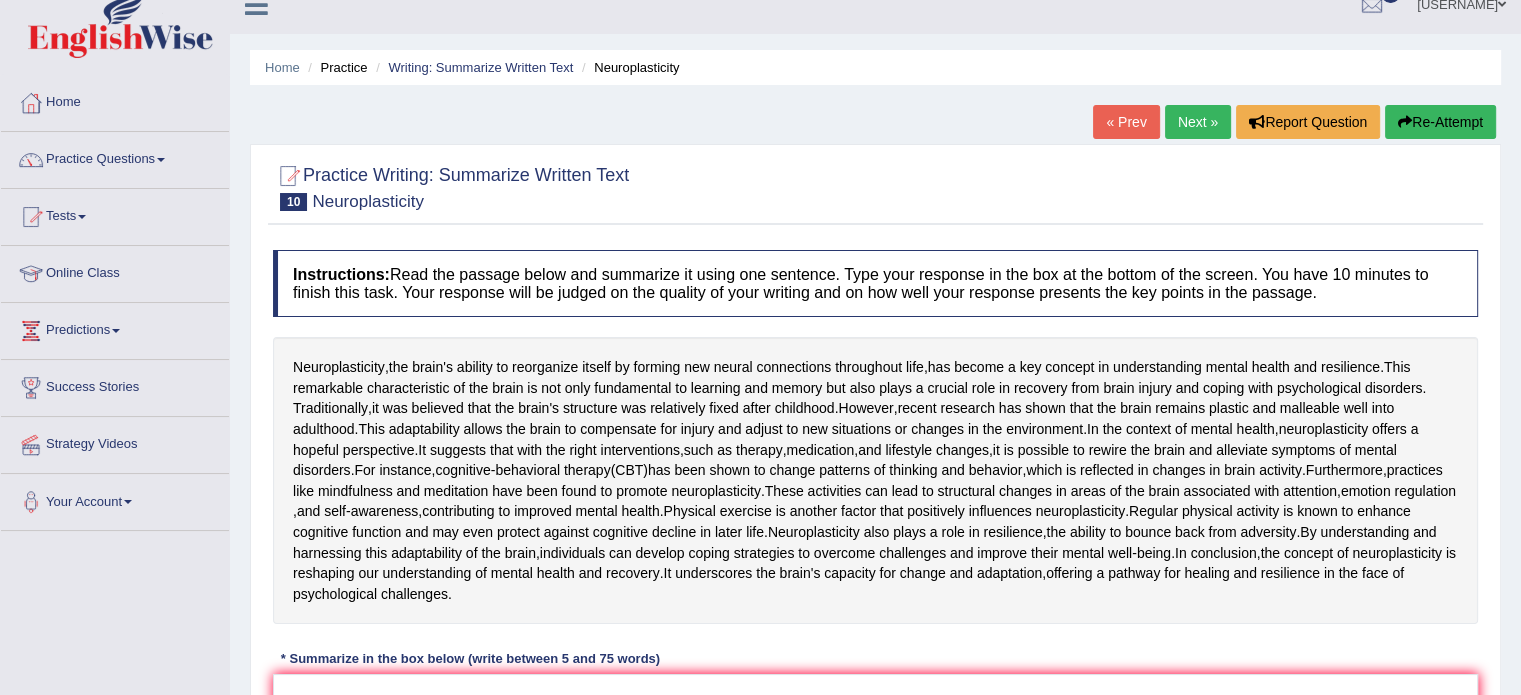click at bounding box center [161, 160] 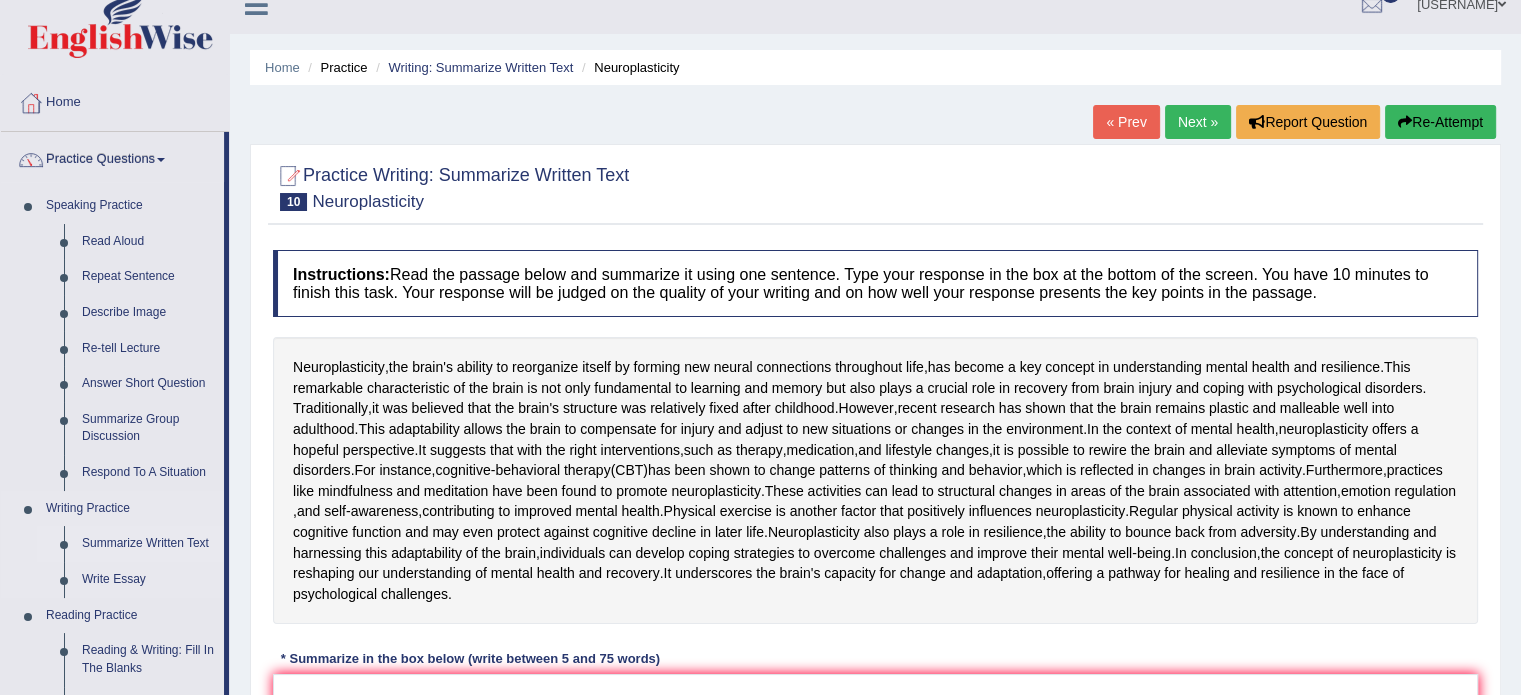 click on "Summarize Written Text" at bounding box center [148, 544] 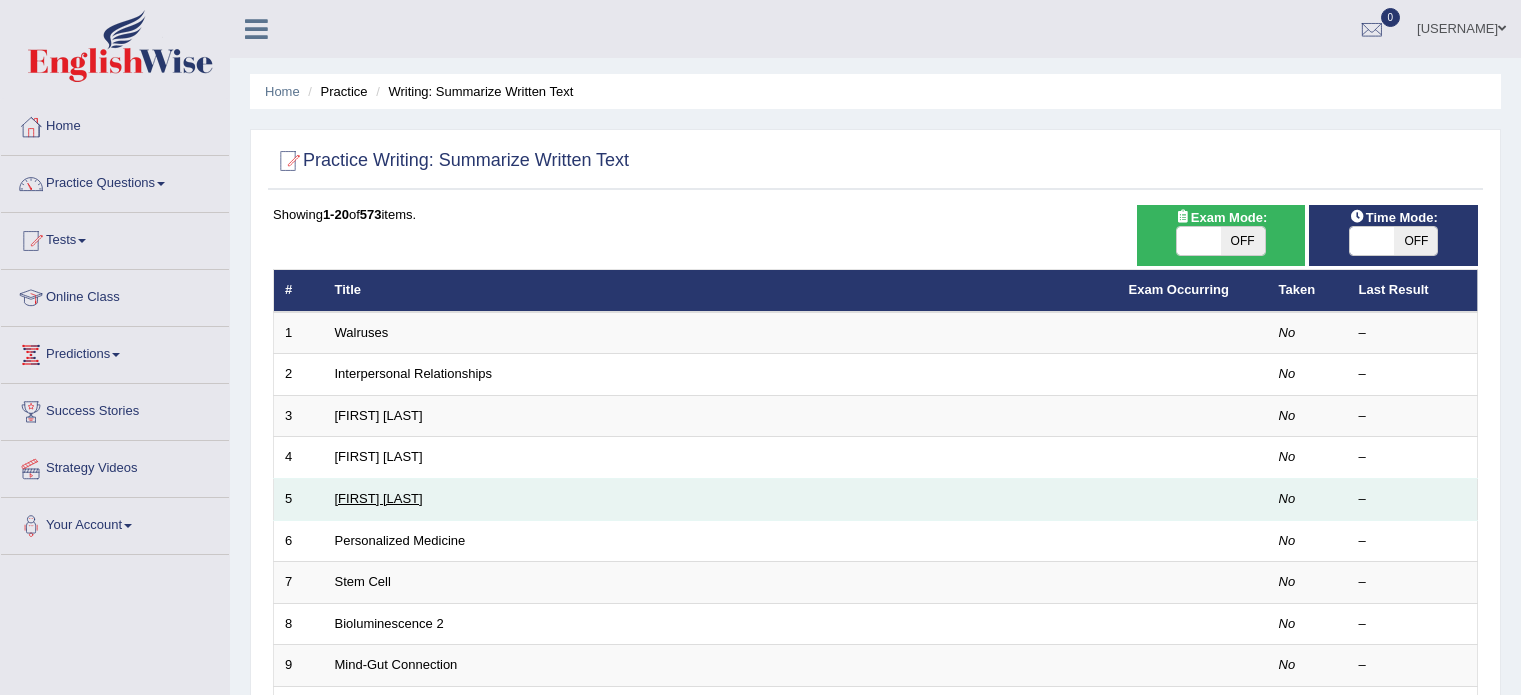 scroll, scrollTop: 0, scrollLeft: 0, axis: both 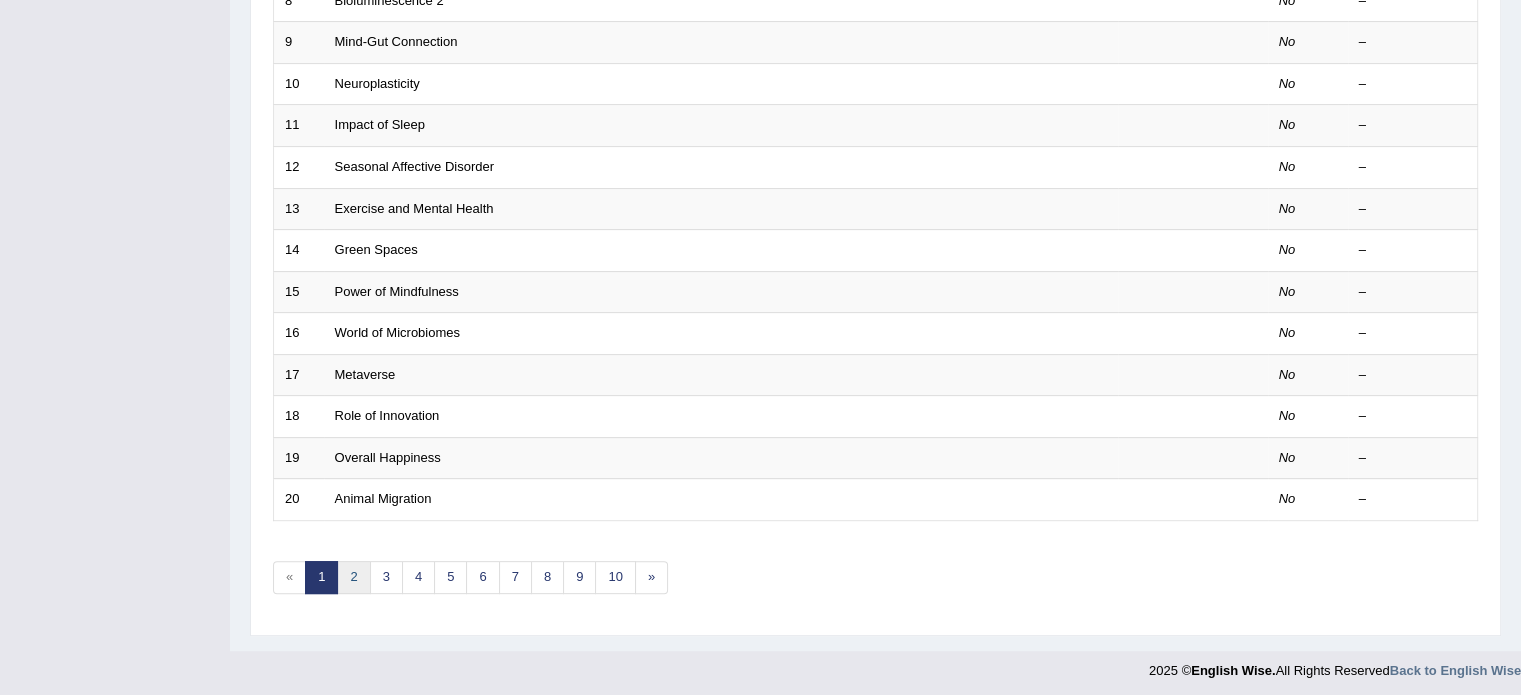 click on "2" at bounding box center [353, 577] 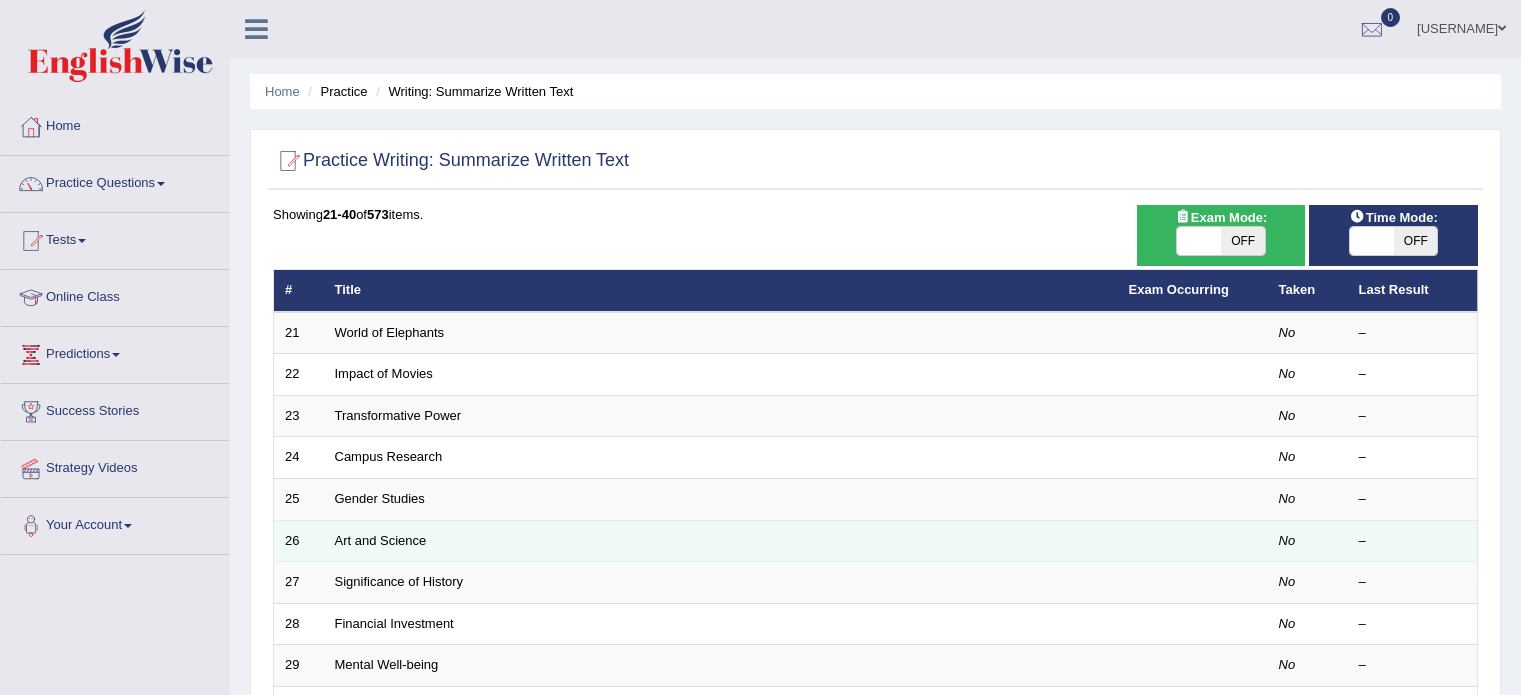 scroll, scrollTop: 0, scrollLeft: 0, axis: both 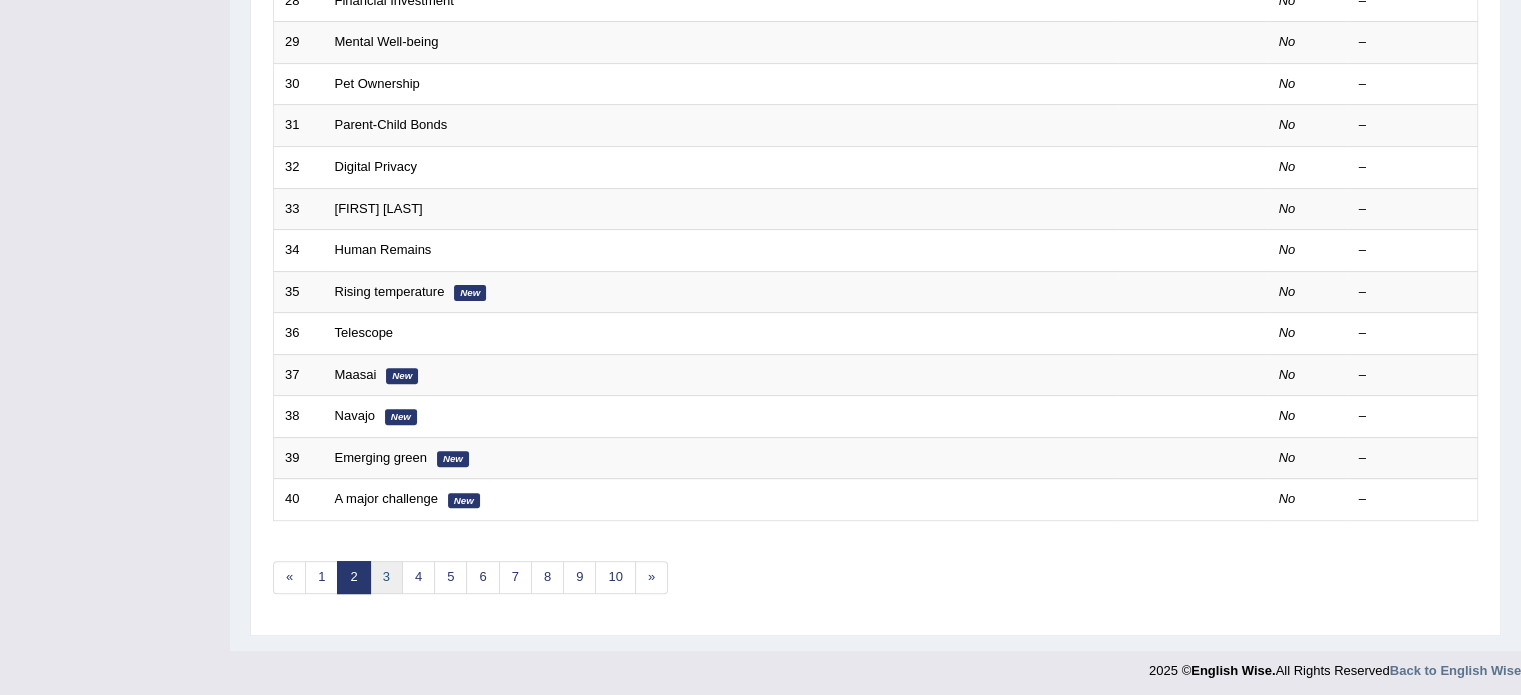 click on "3" at bounding box center [386, 577] 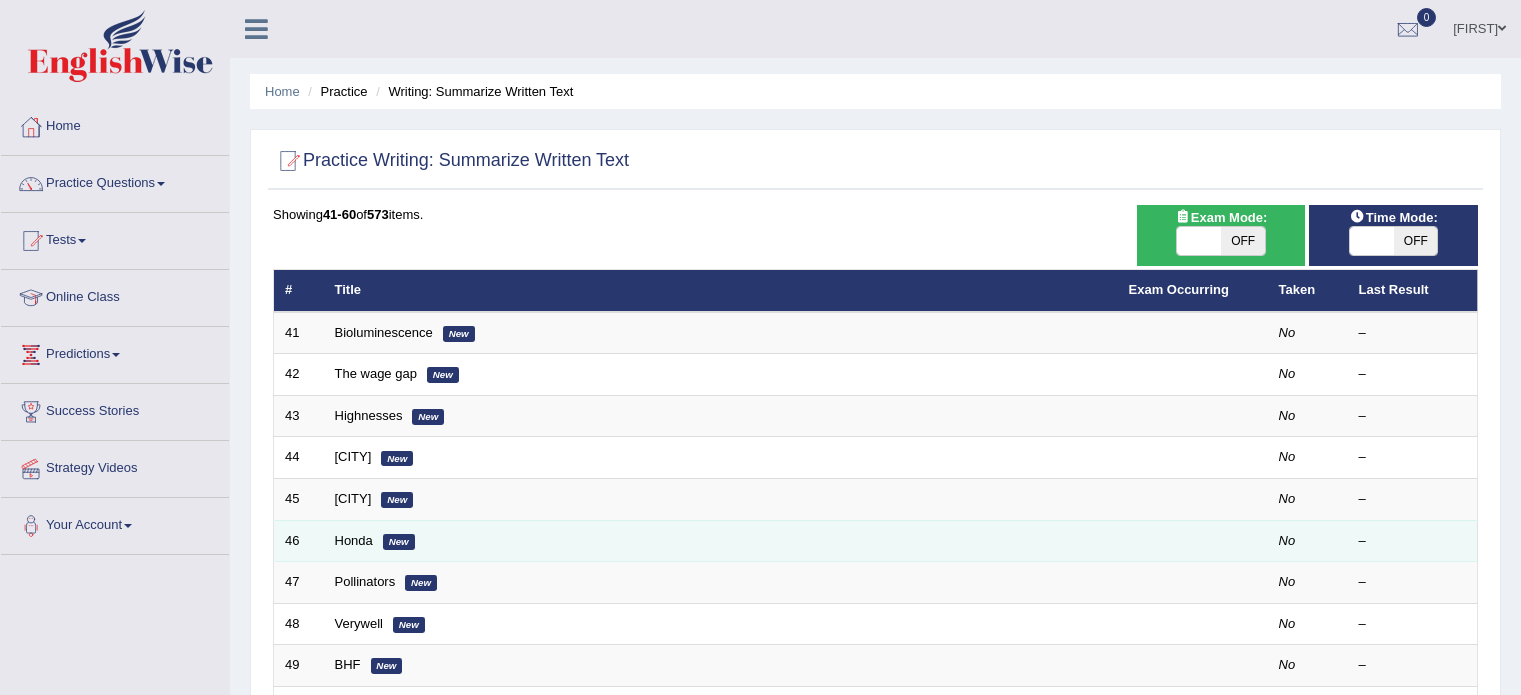 scroll, scrollTop: 0, scrollLeft: 0, axis: both 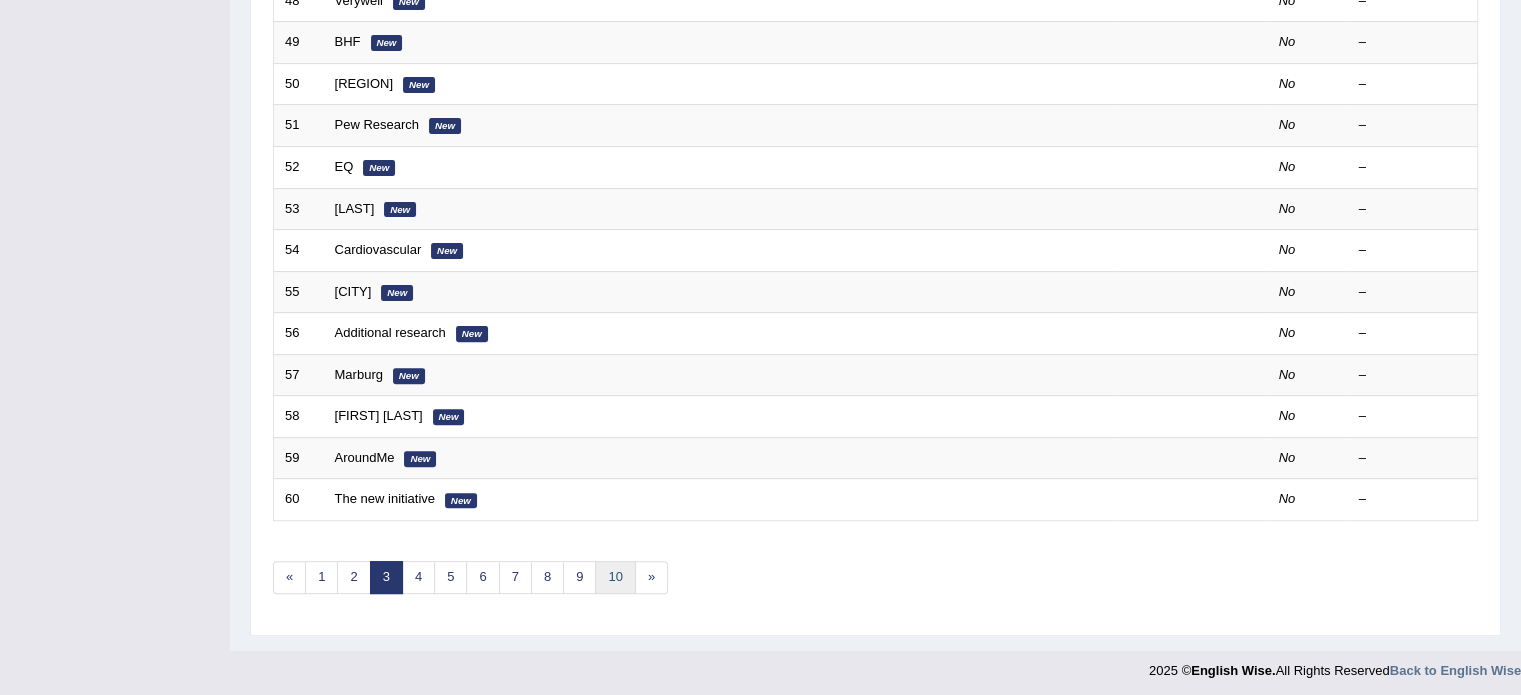 click on "10" at bounding box center (615, 577) 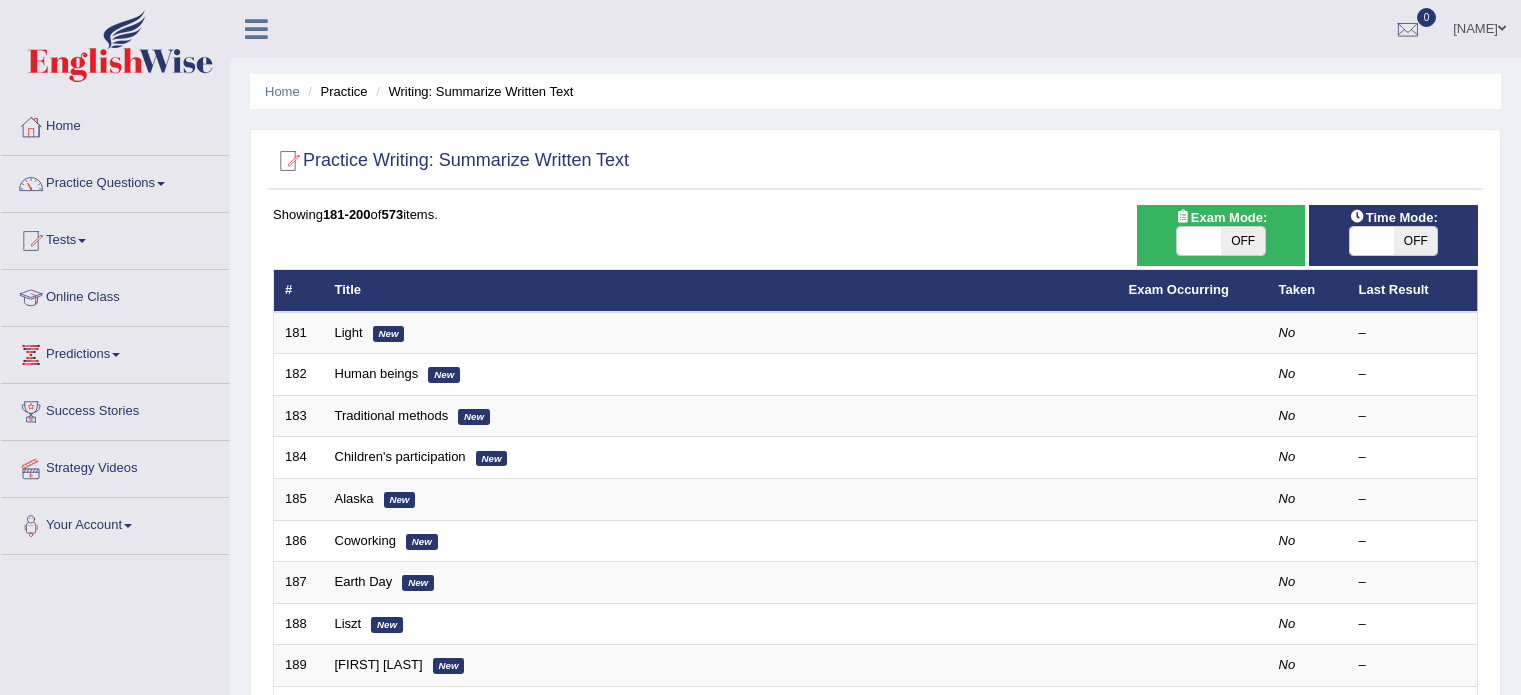 scroll, scrollTop: 279, scrollLeft: 0, axis: vertical 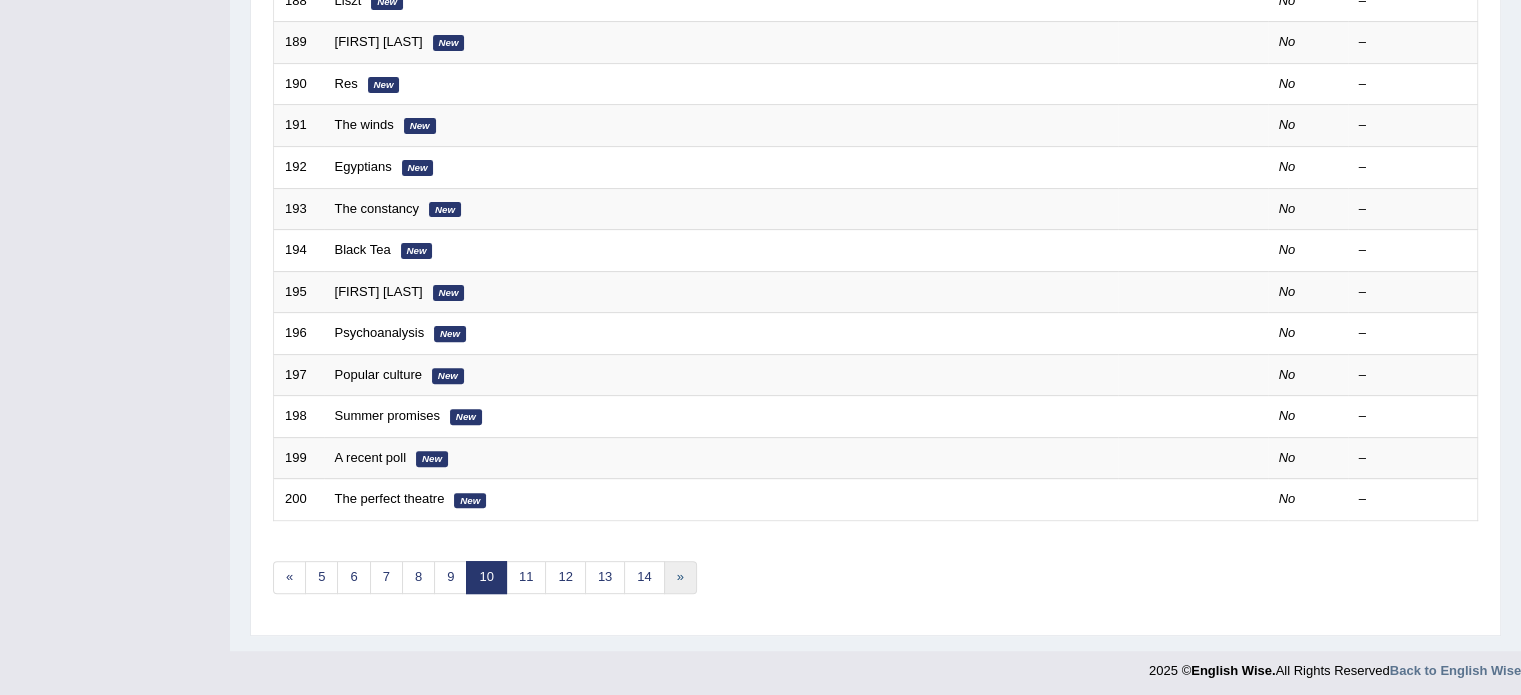 click on "»" at bounding box center [680, 577] 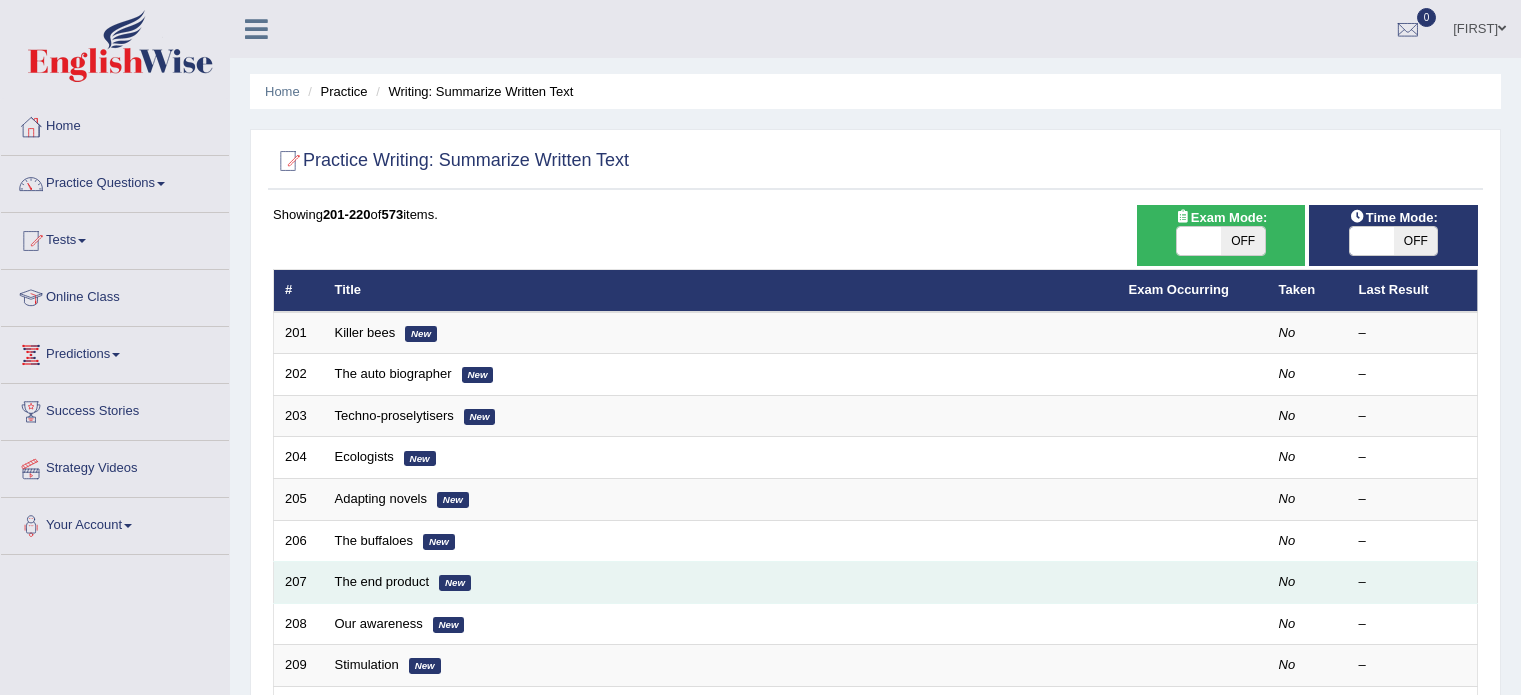 scroll, scrollTop: 0, scrollLeft: 0, axis: both 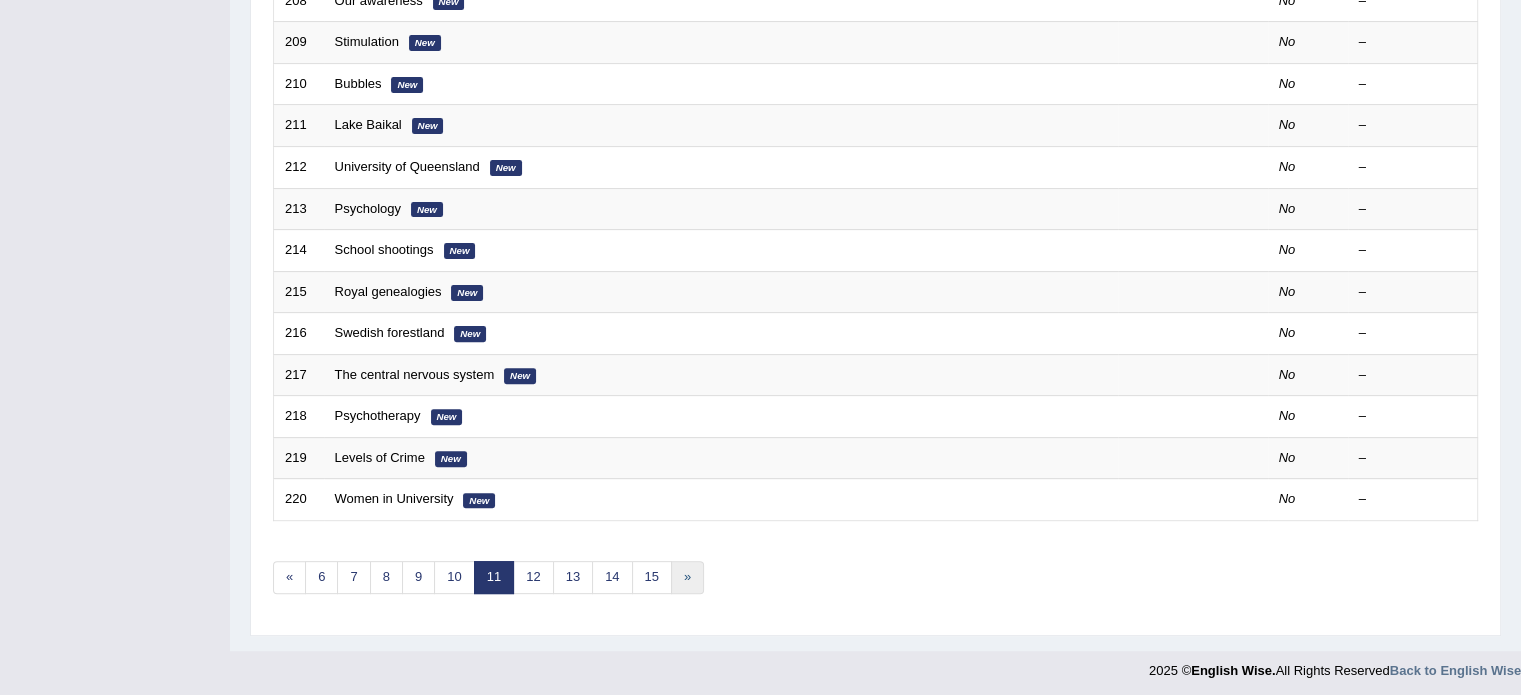 click on "»" at bounding box center (687, 577) 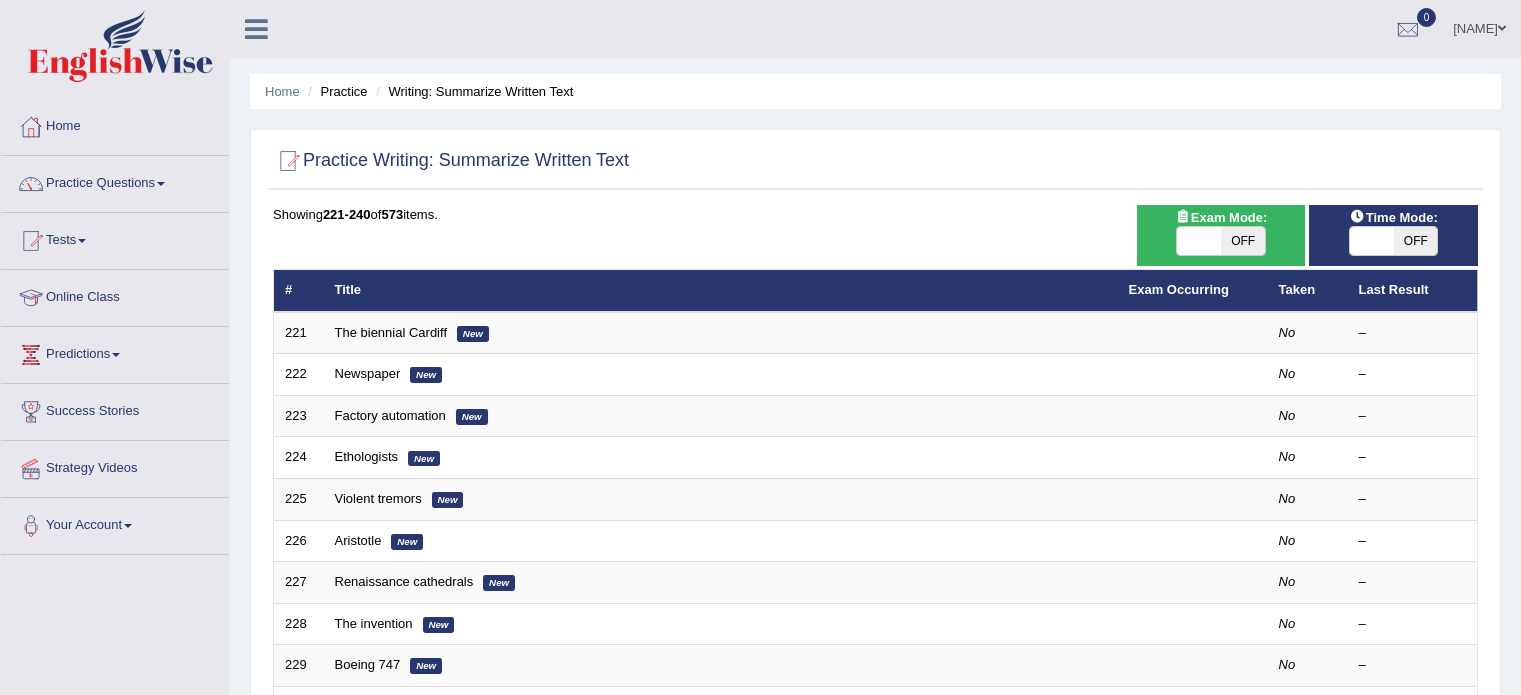 scroll, scrollTop: 0, scrollLeft: 0, axis: both 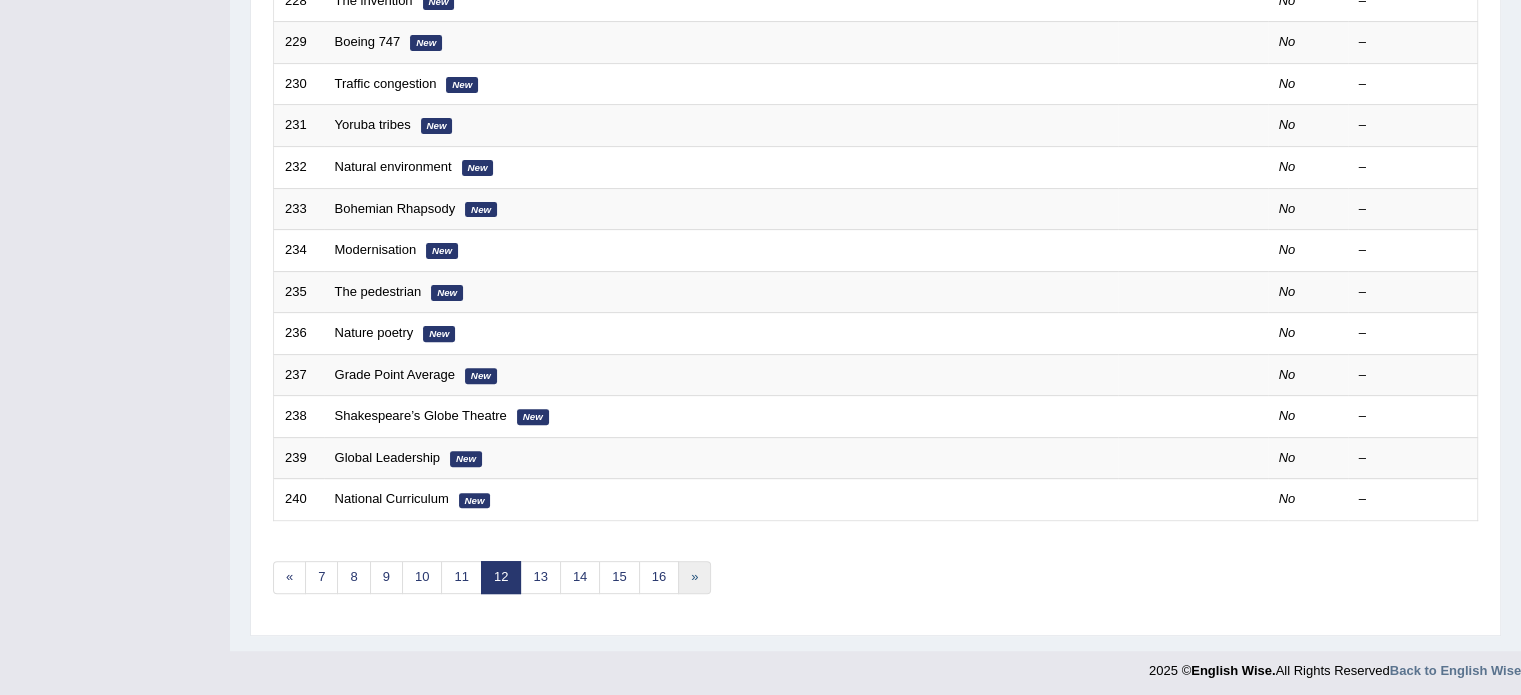 click on "»" at bounding box center (694, 577) 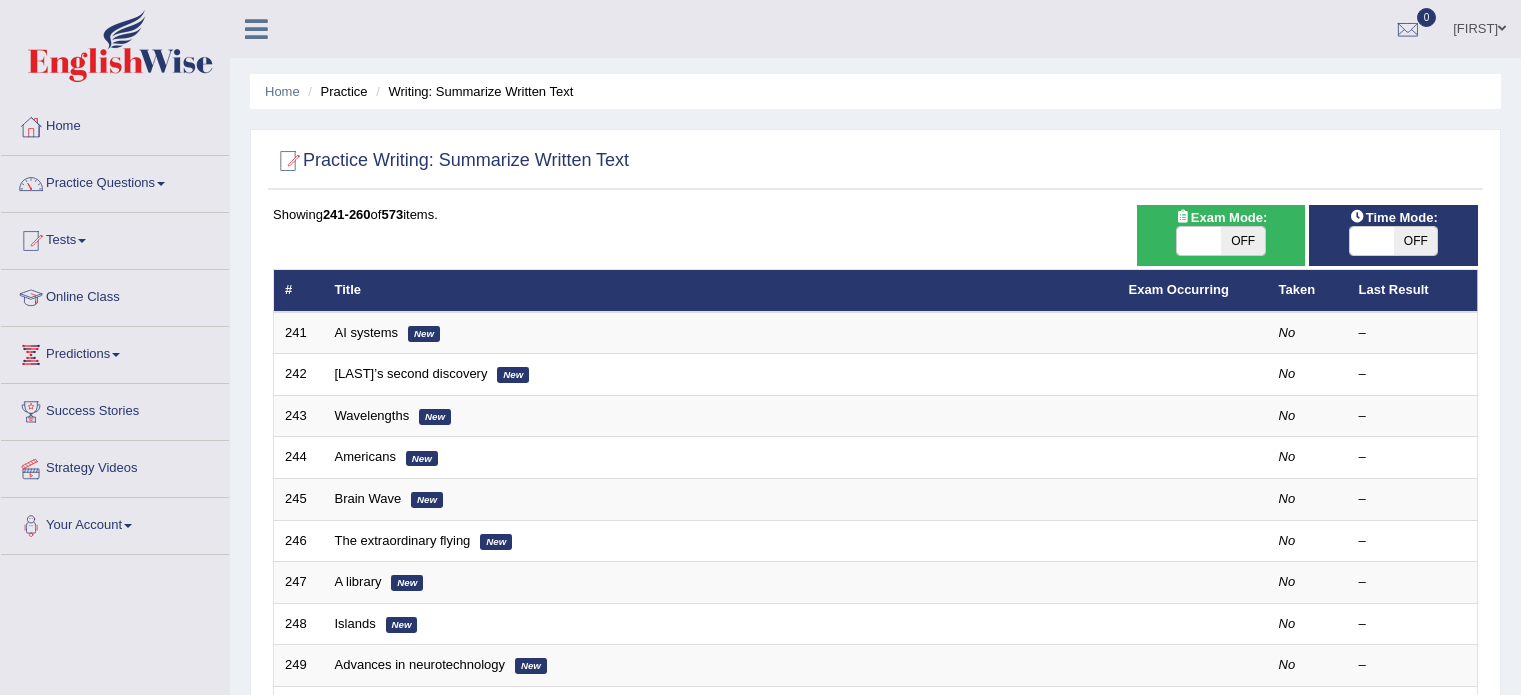 scroll, scrollTop: 1, scrollLeft: 0, axis: vertical 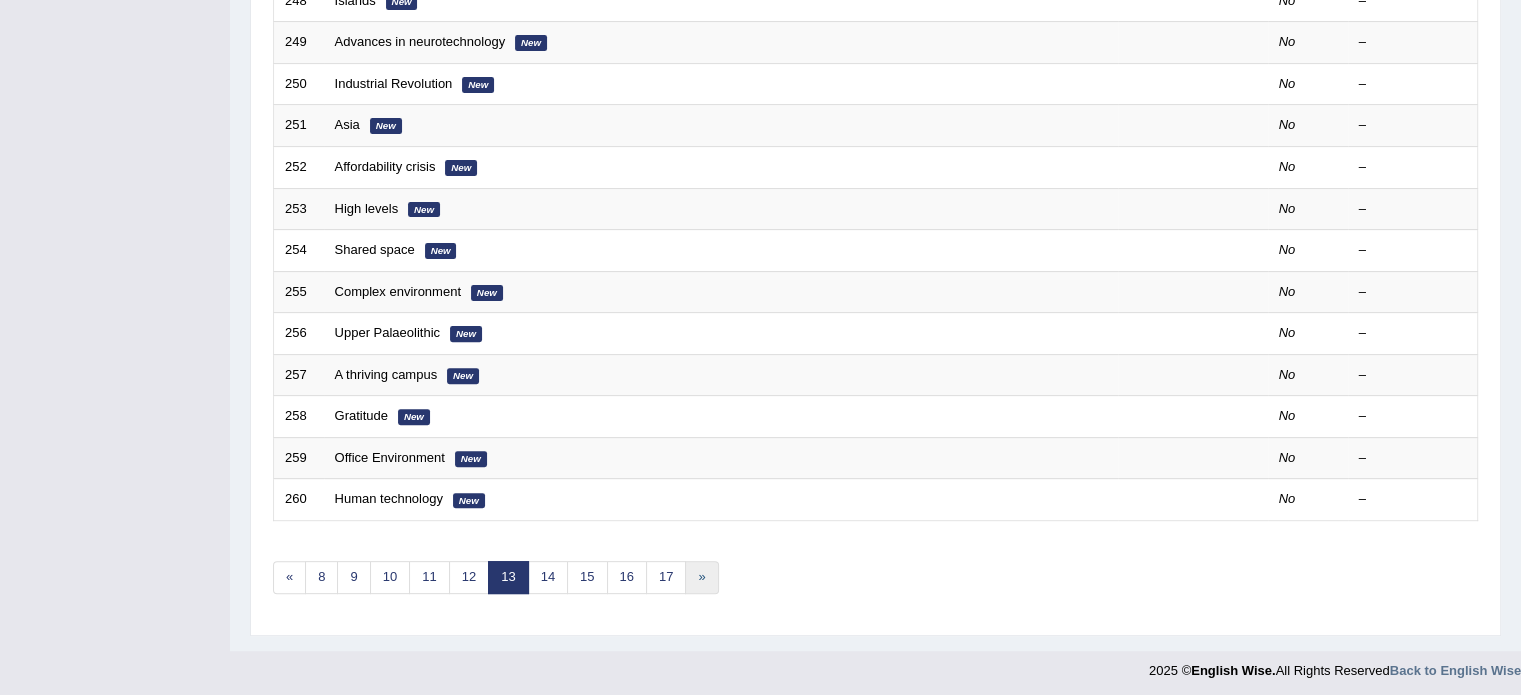 click on "»" at bounding box center [701, 577] 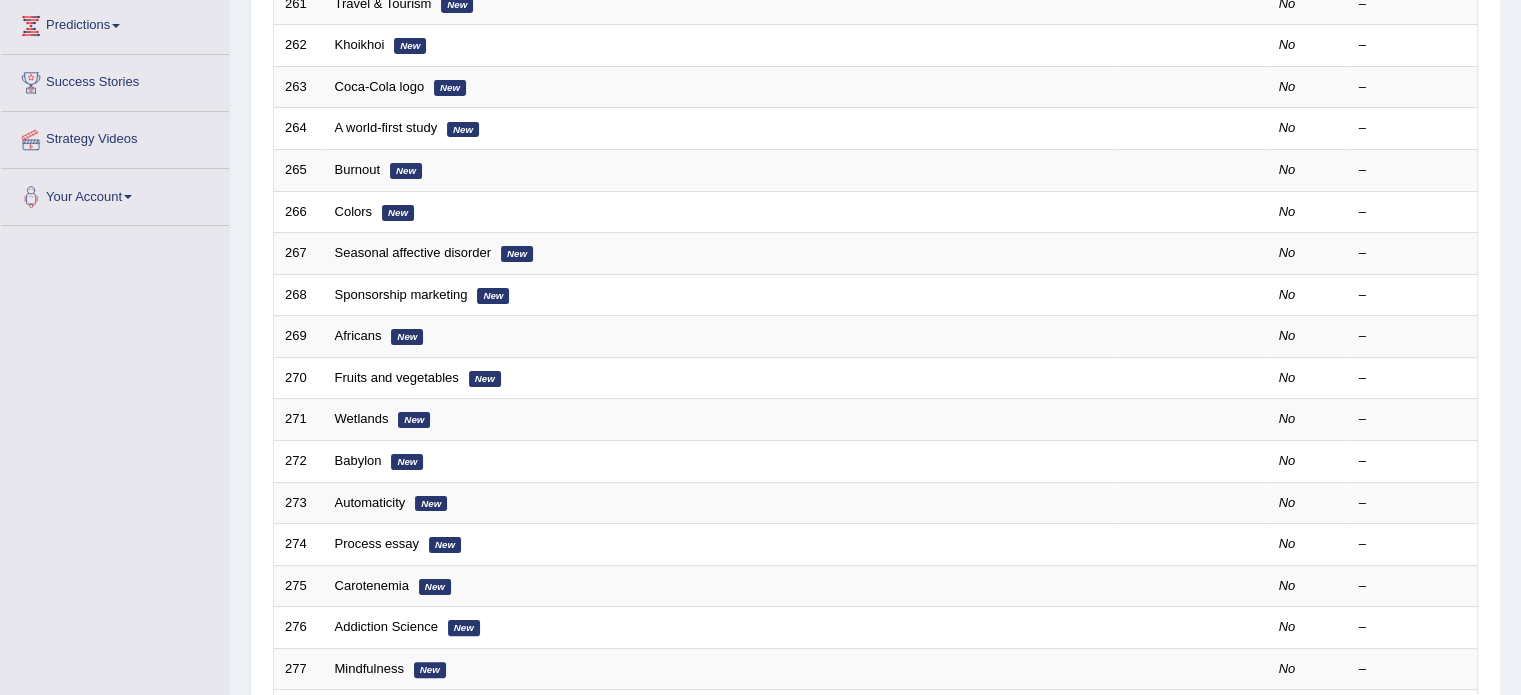 scroll, scrollTop: 0, scrollLeft: 0, axis: both 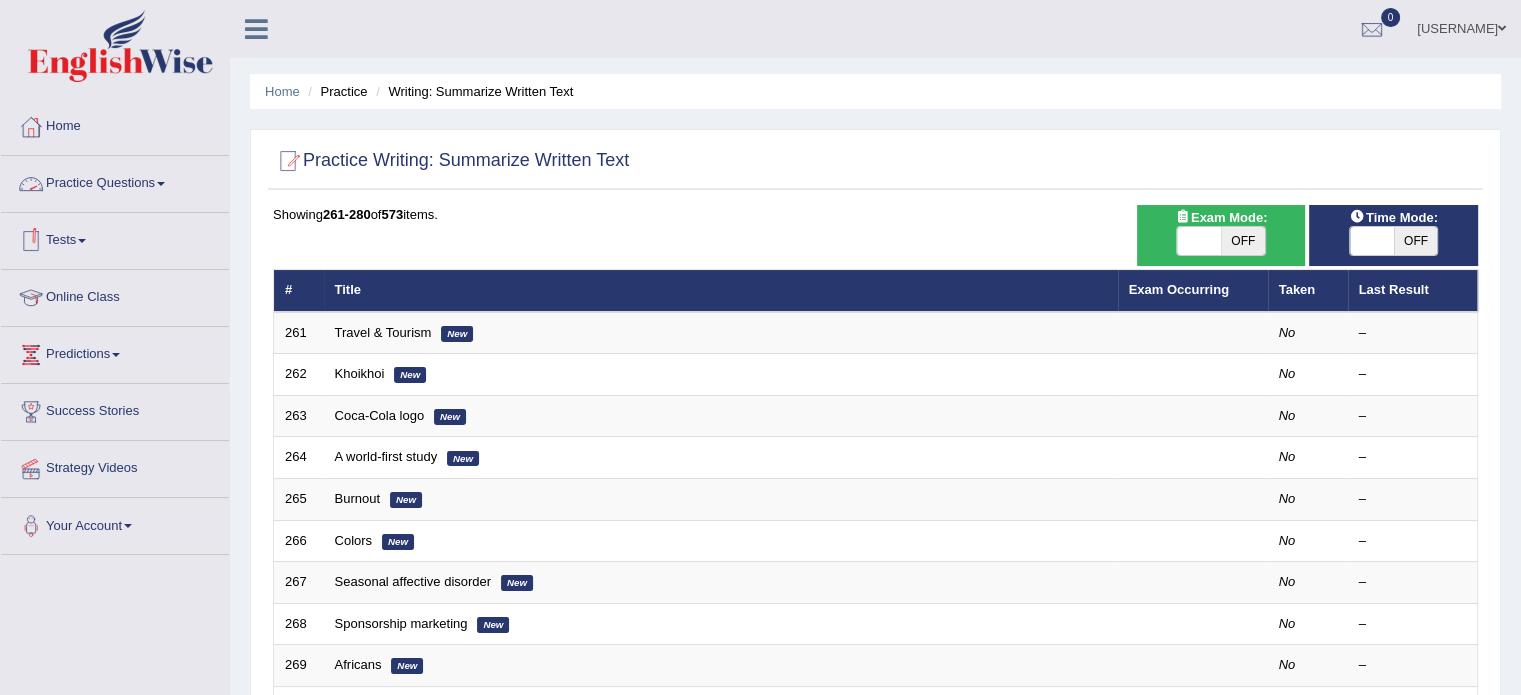 click at bounding box center [161, 184] 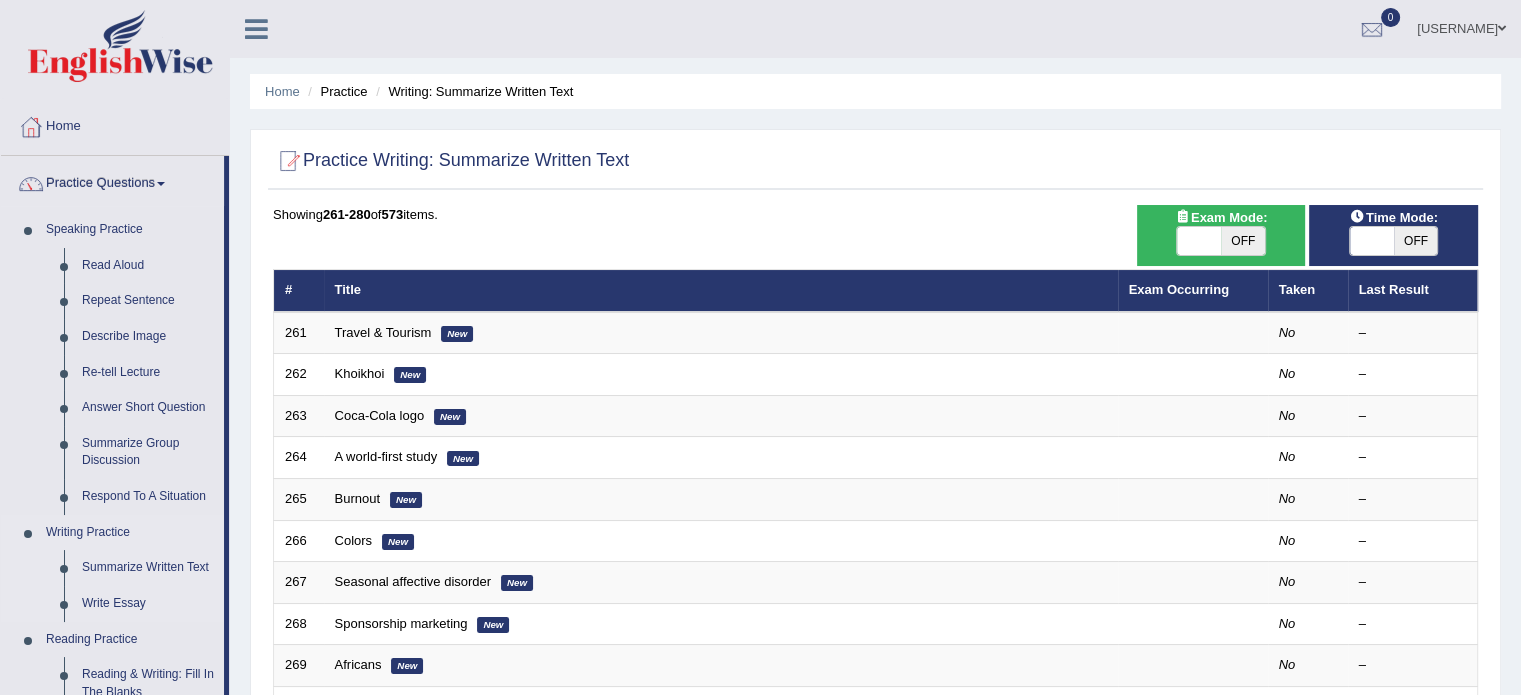 scroll, scrollTop: 100, scrollLeft: 0, axis: vertical 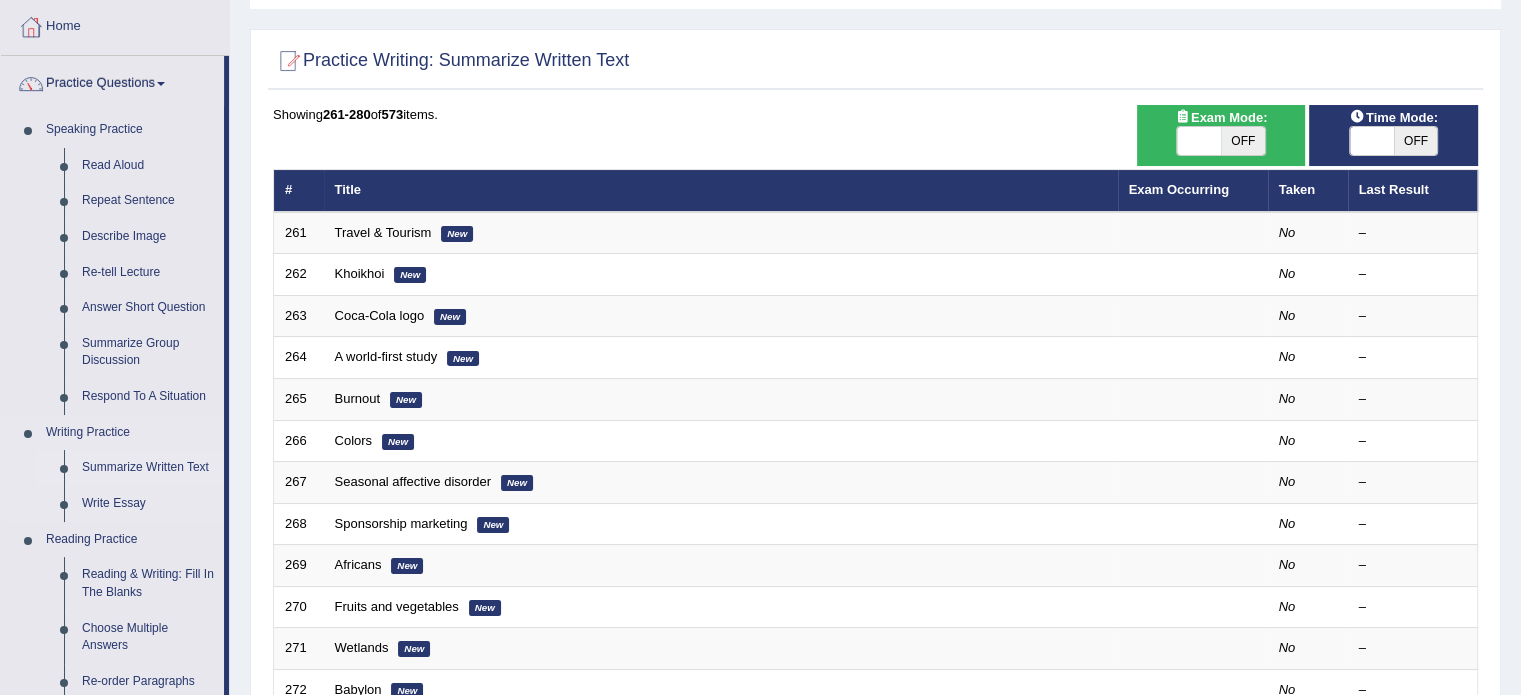click on "Summarize Written Text" at bounding box center [148, 468] 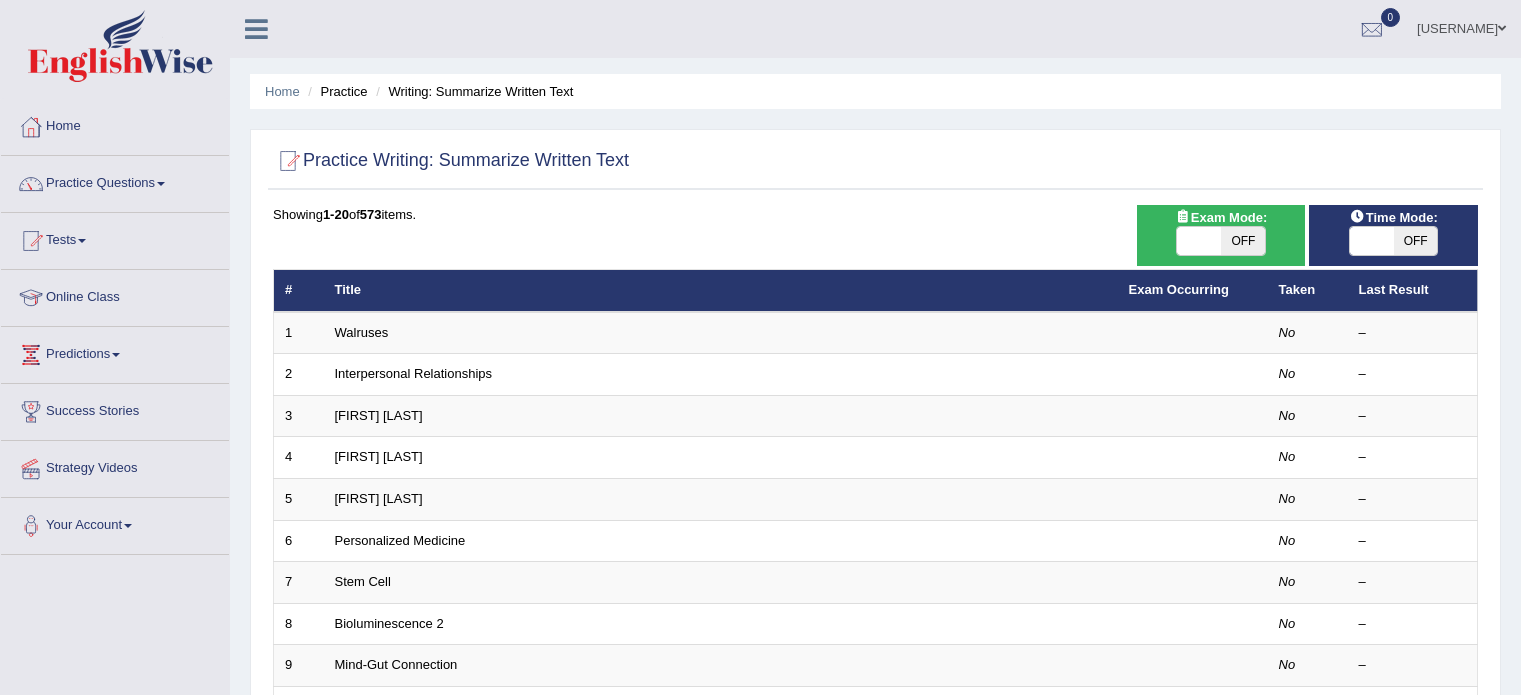 scroll, scrollTop: 0, scrollLeft: 0, axis: both 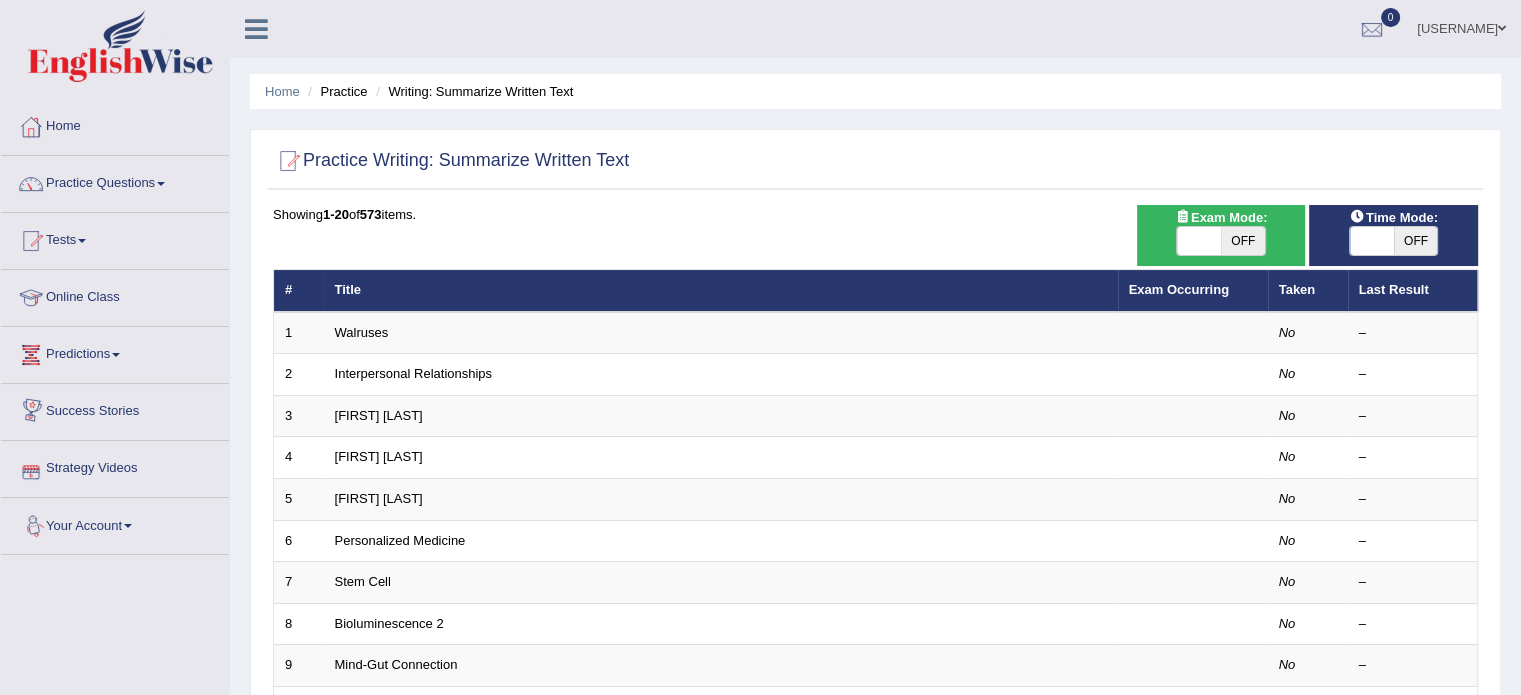 click at bounding box center [116, 355] 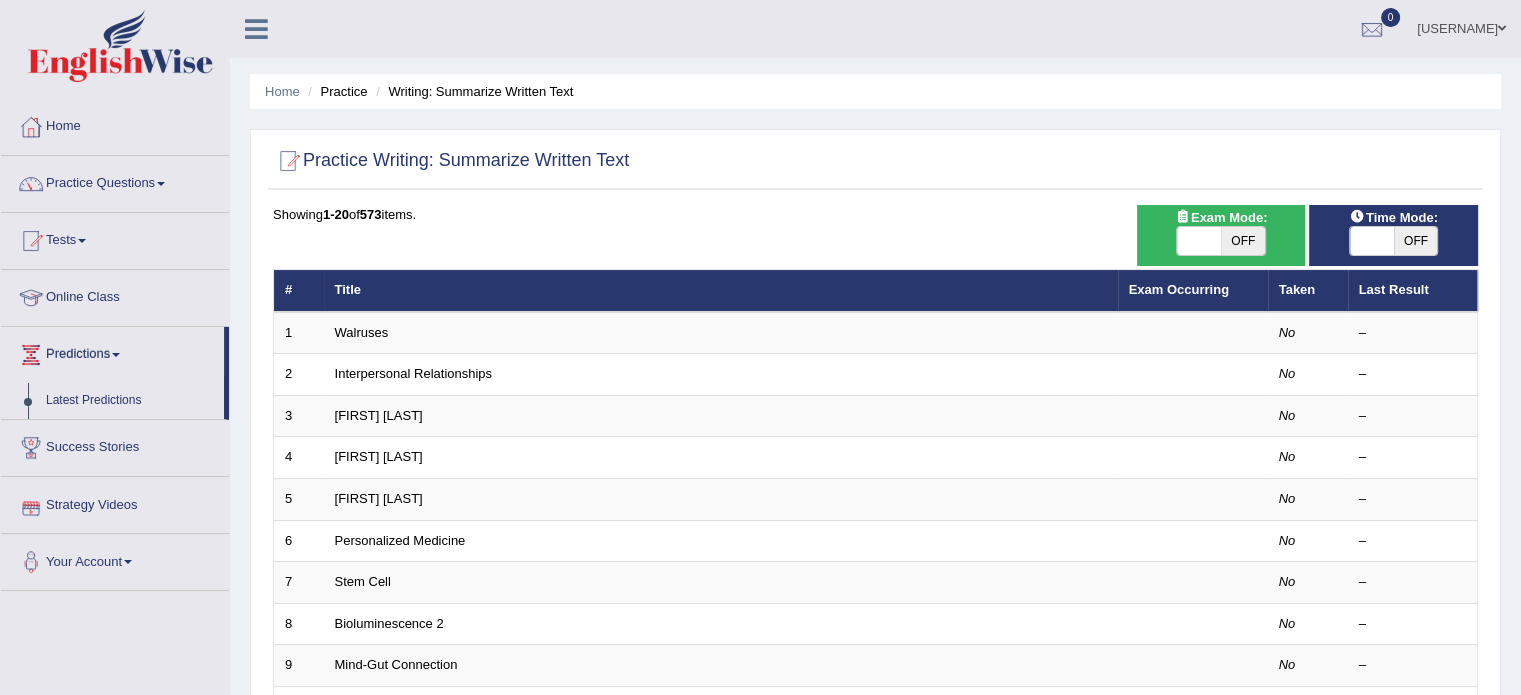 click on "Strategy Videos" at bounding box center [115, 502] 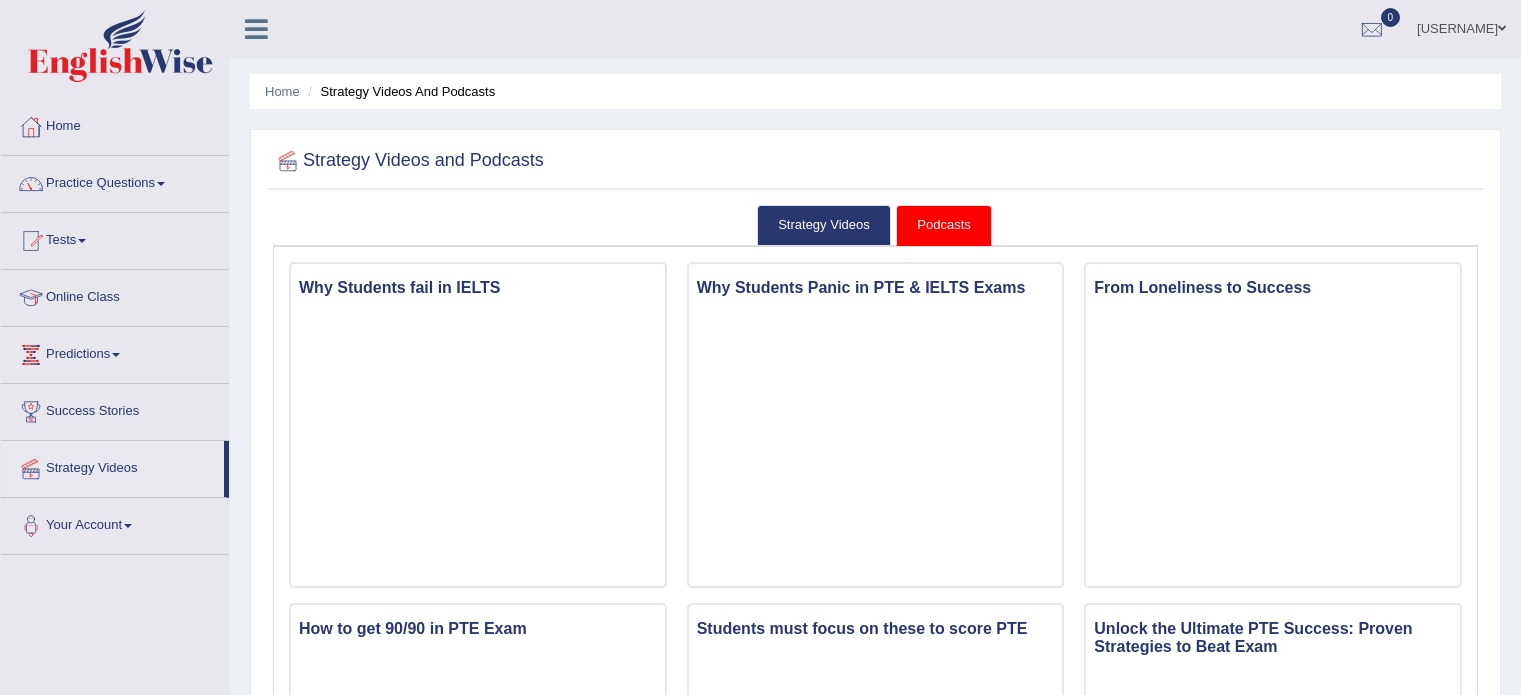 scroll, scrollTop: 0, scrollLeft: 0, axis: both 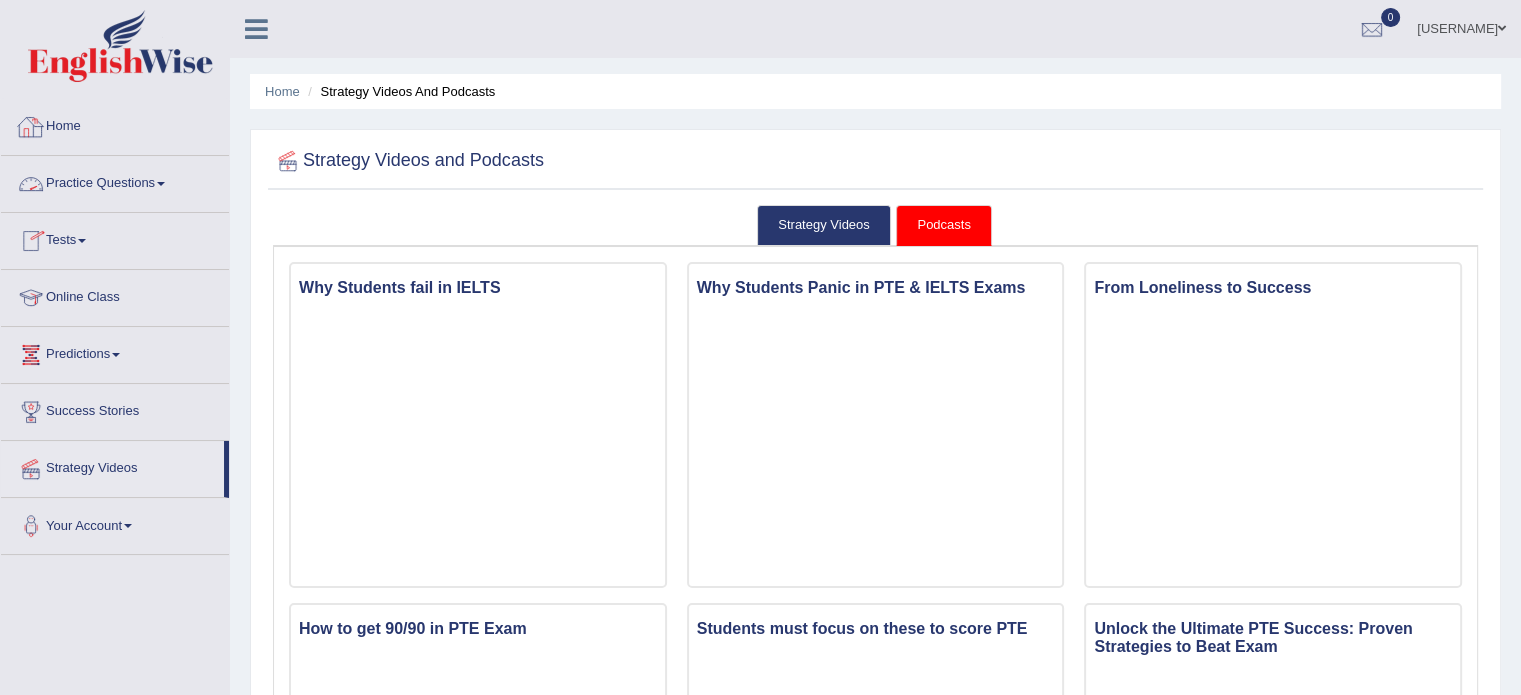 click on "Home" at bounding box center (115, 124) 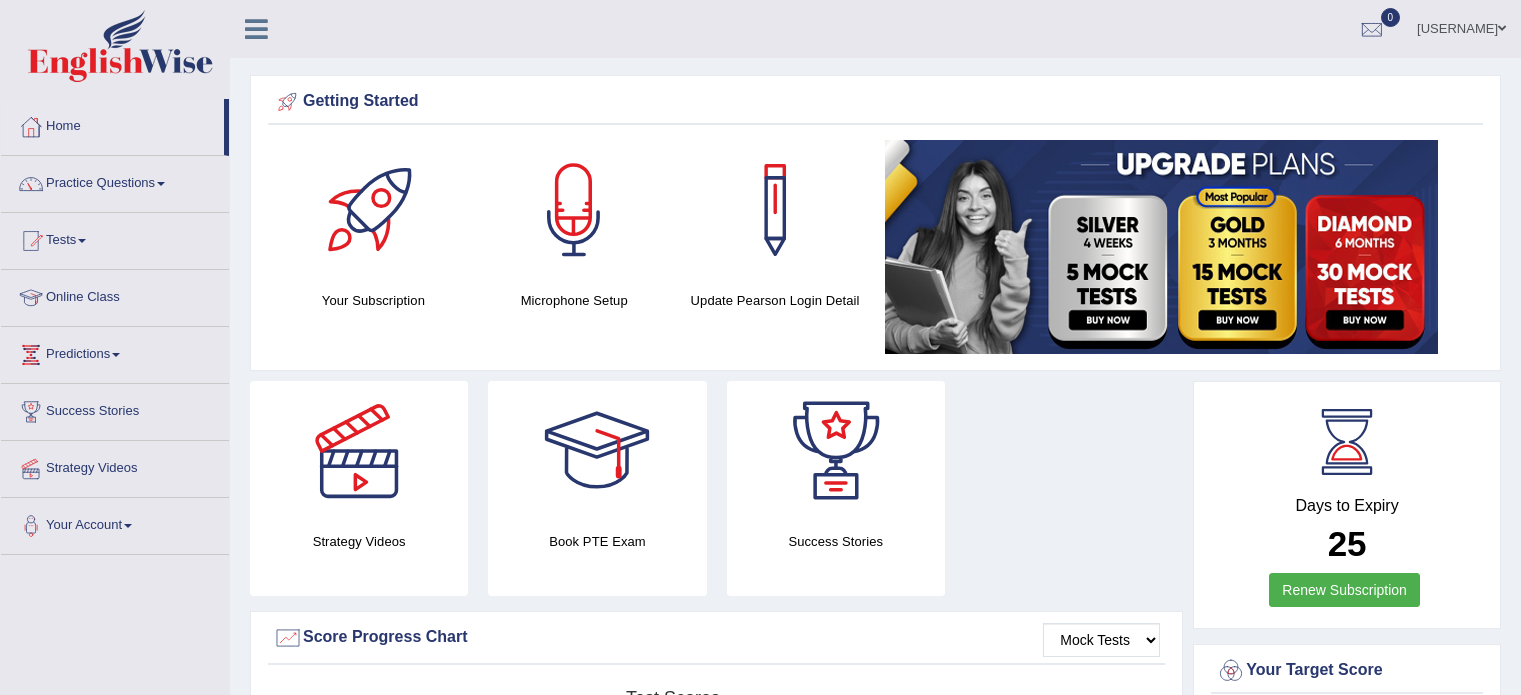 scroll, scrollTop: 0, scrollLeft: 0, axis: both 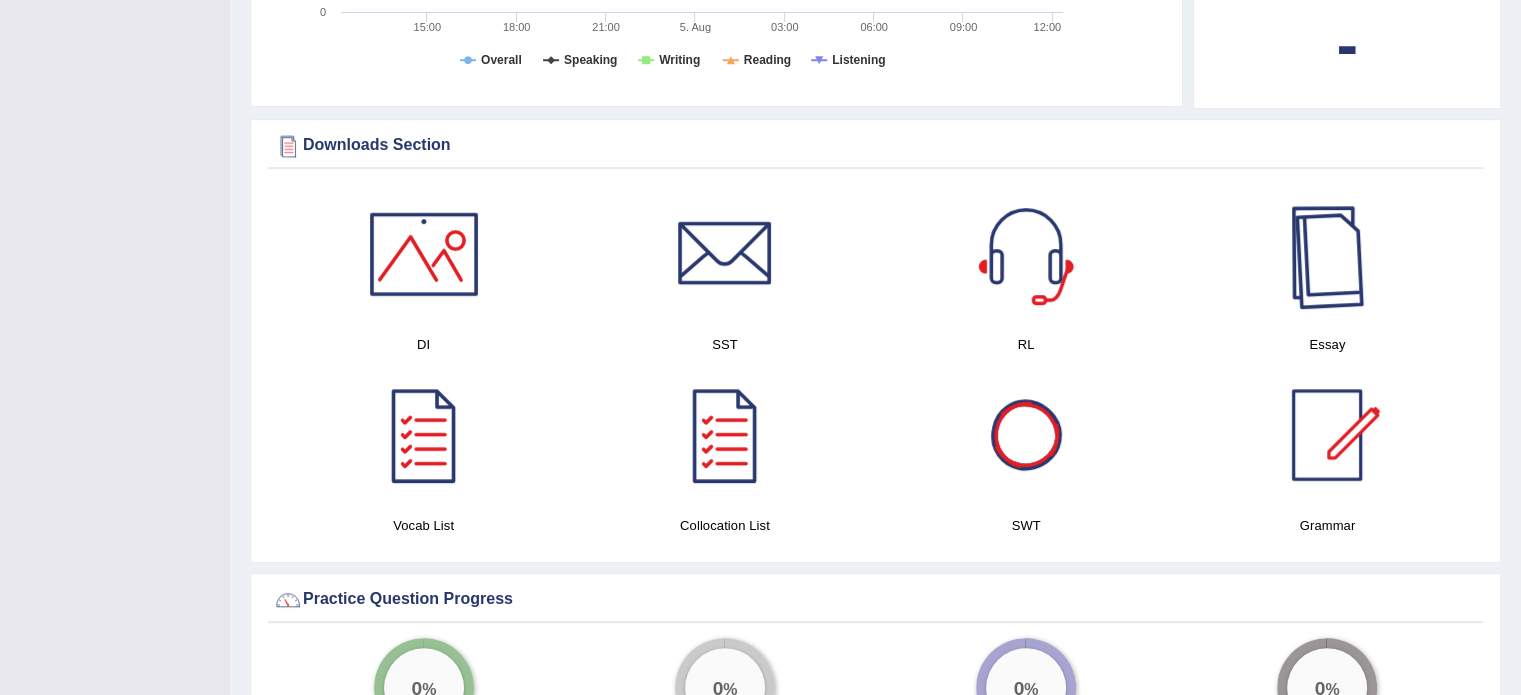 click at bounding box center [1327, 254] 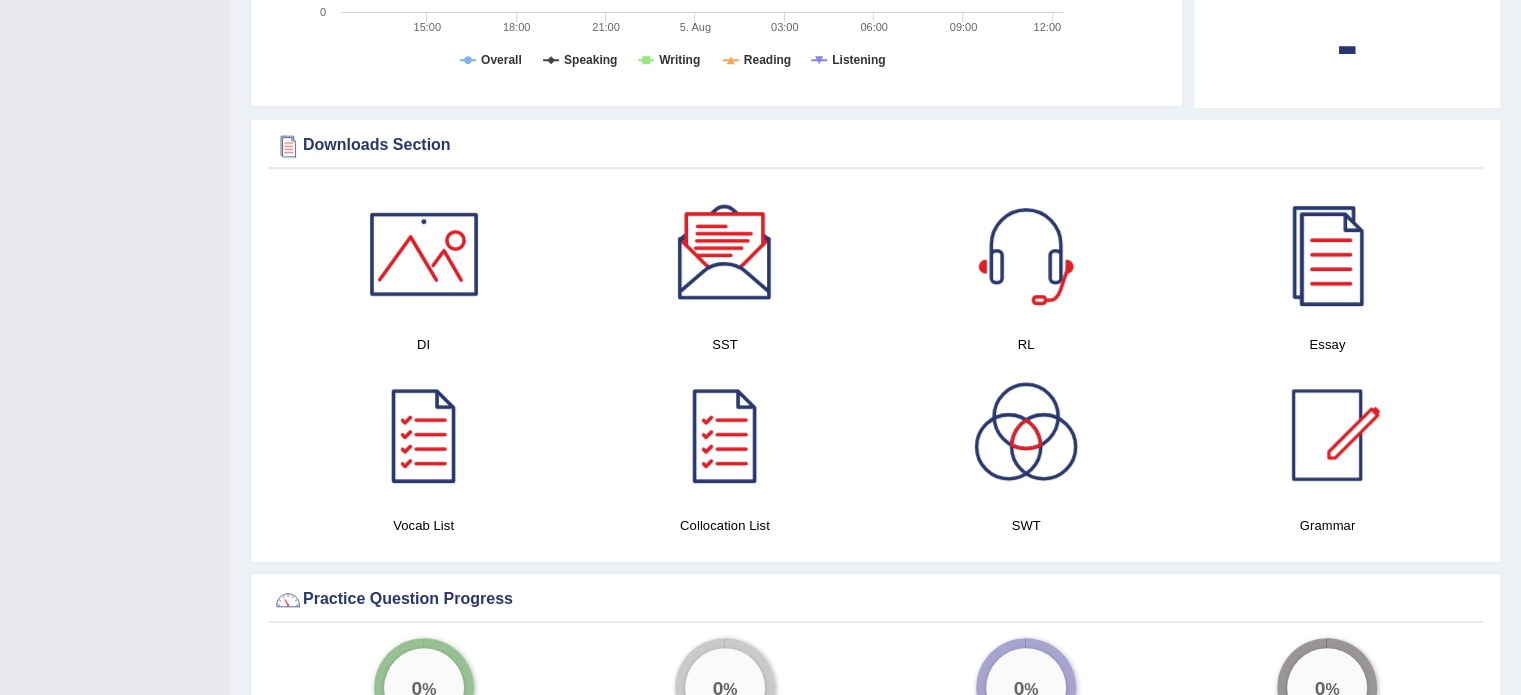 click at bounding box center (725, 254) 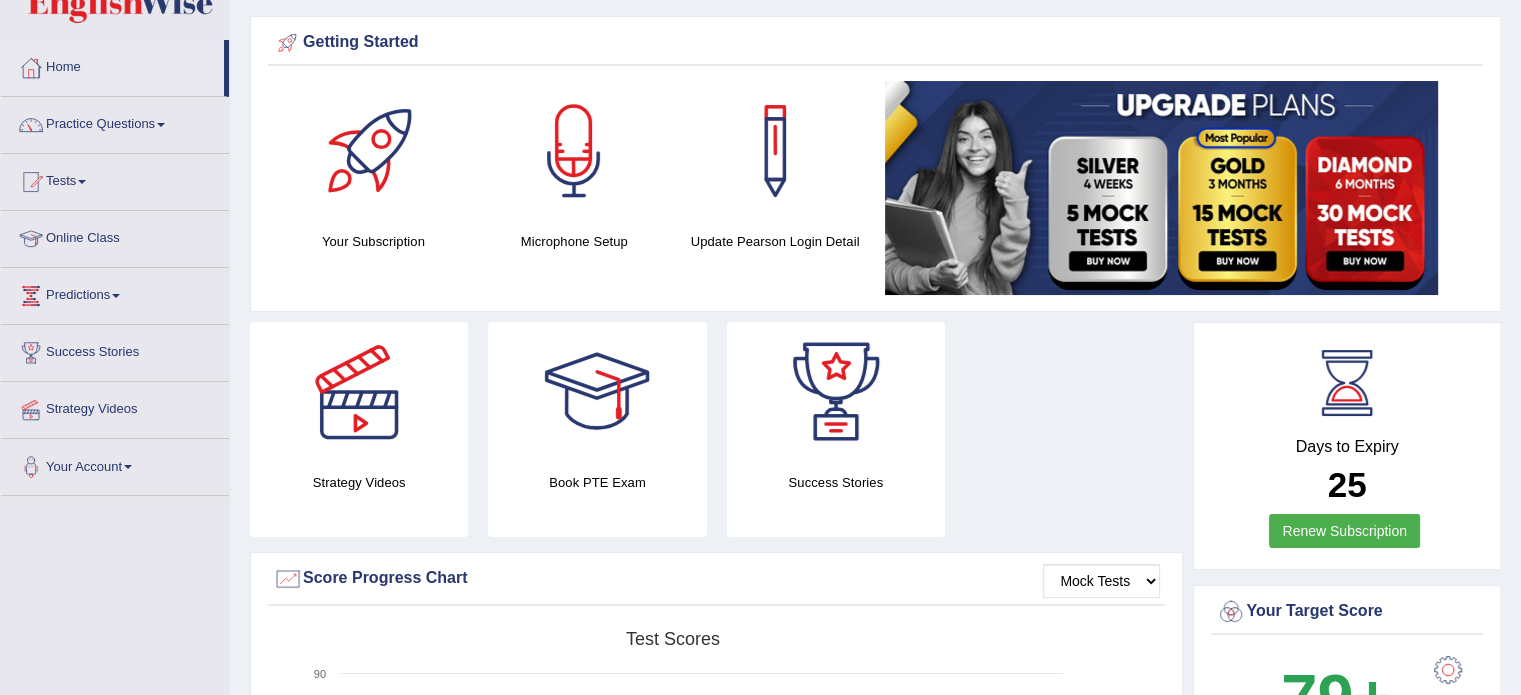 scroll, scrollTop: 0, scrollLeft: 0, axis: both 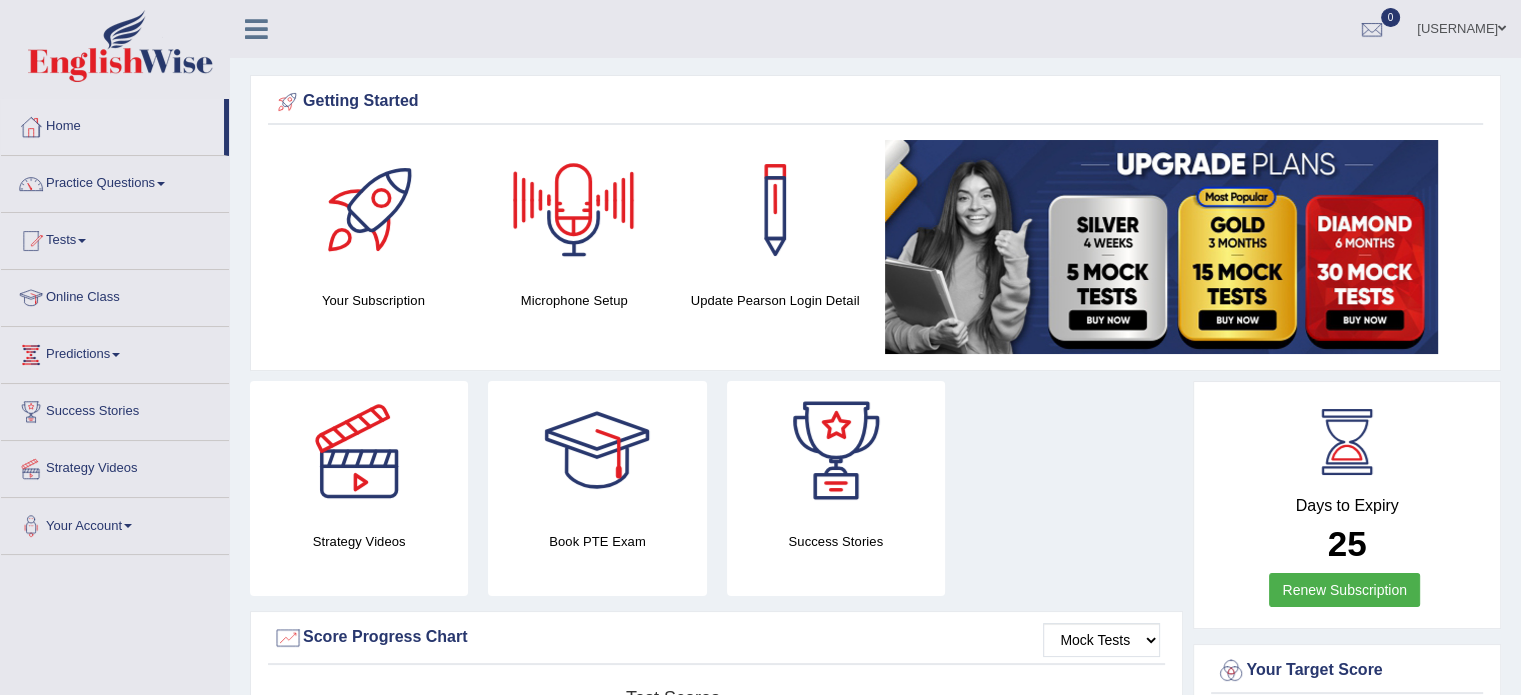 click at bounding box center (256, 29) 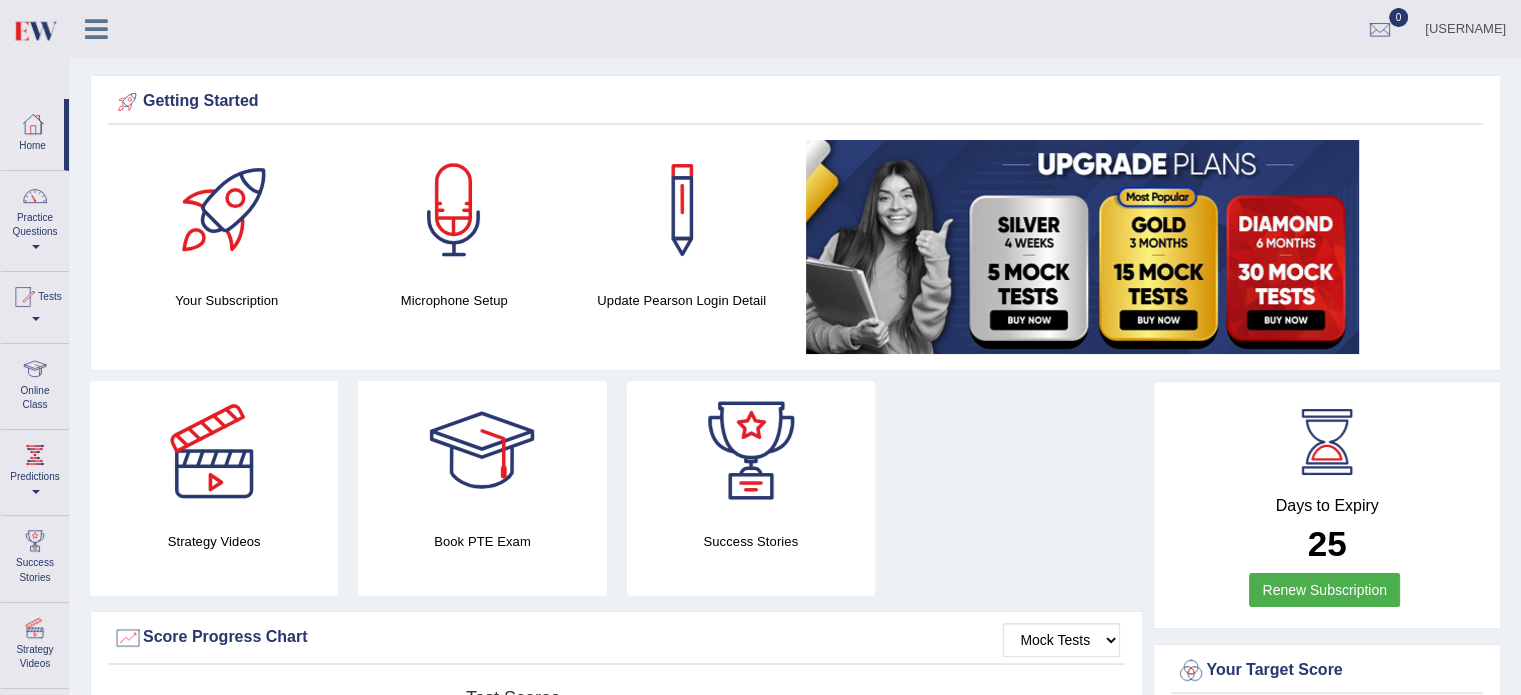 scroll, scrollTop: 0, scrollLeft: 0, axis: both 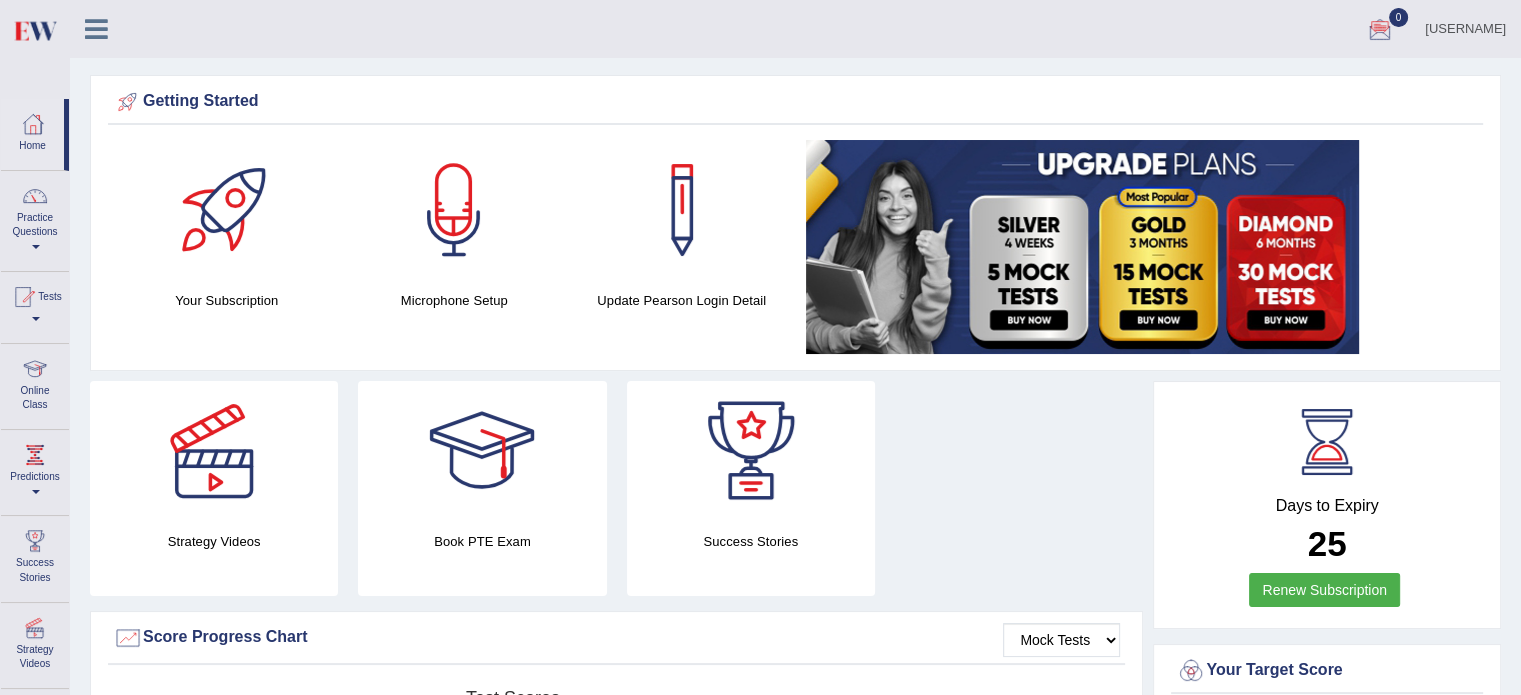 click on "0" at bounding box center [1399, 17] 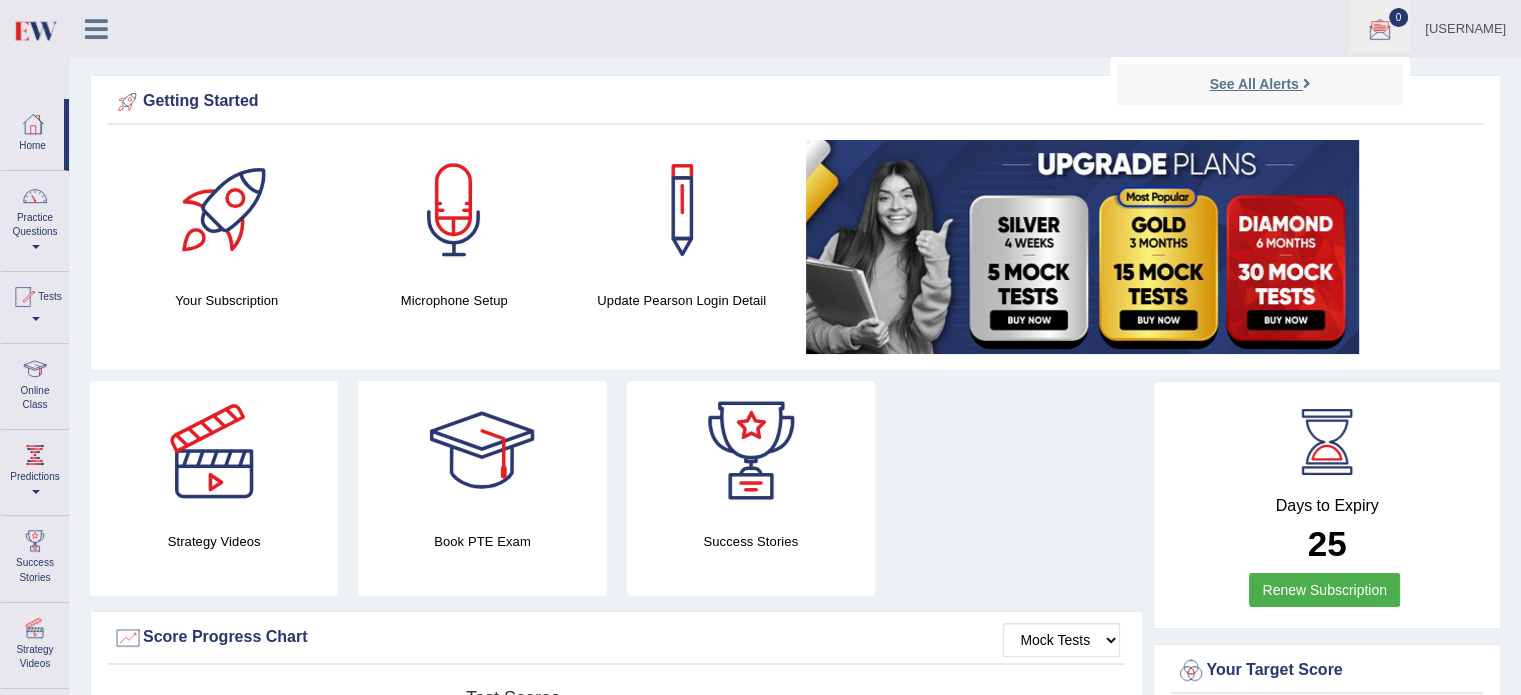 click on "See All Alerts" at bounding box center (1253, 84) 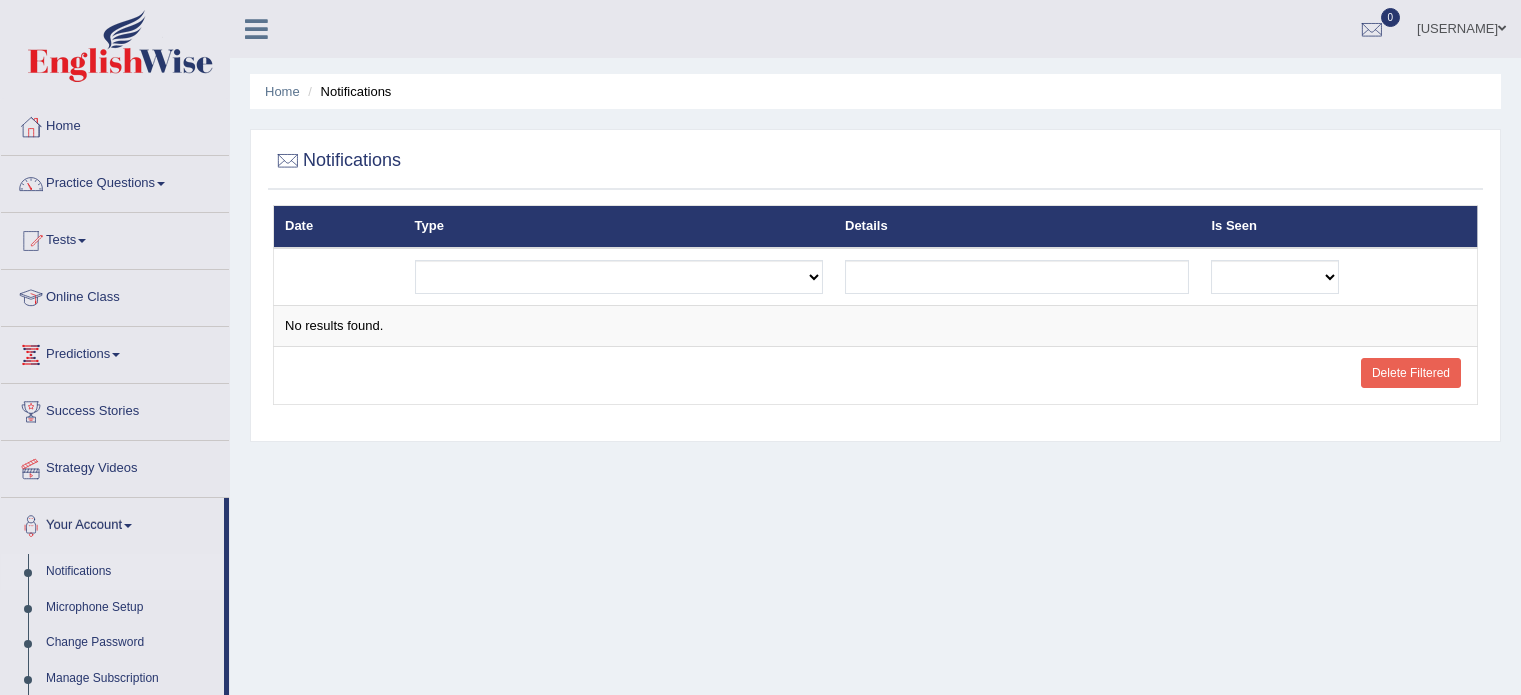 scroll, scrollTop: 0, scrollLeft: 0, axis: both 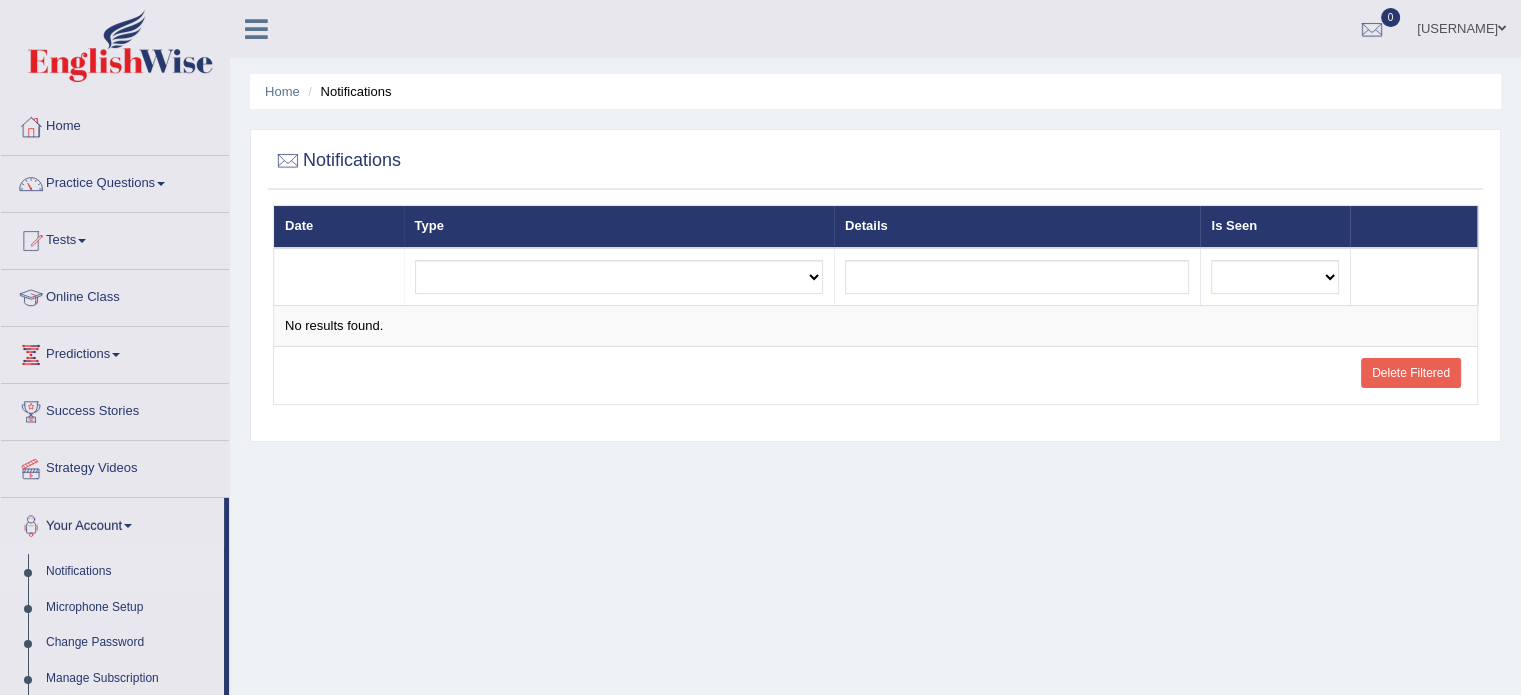 click on "[USERNAME]" at bounding box center (1461, 26) 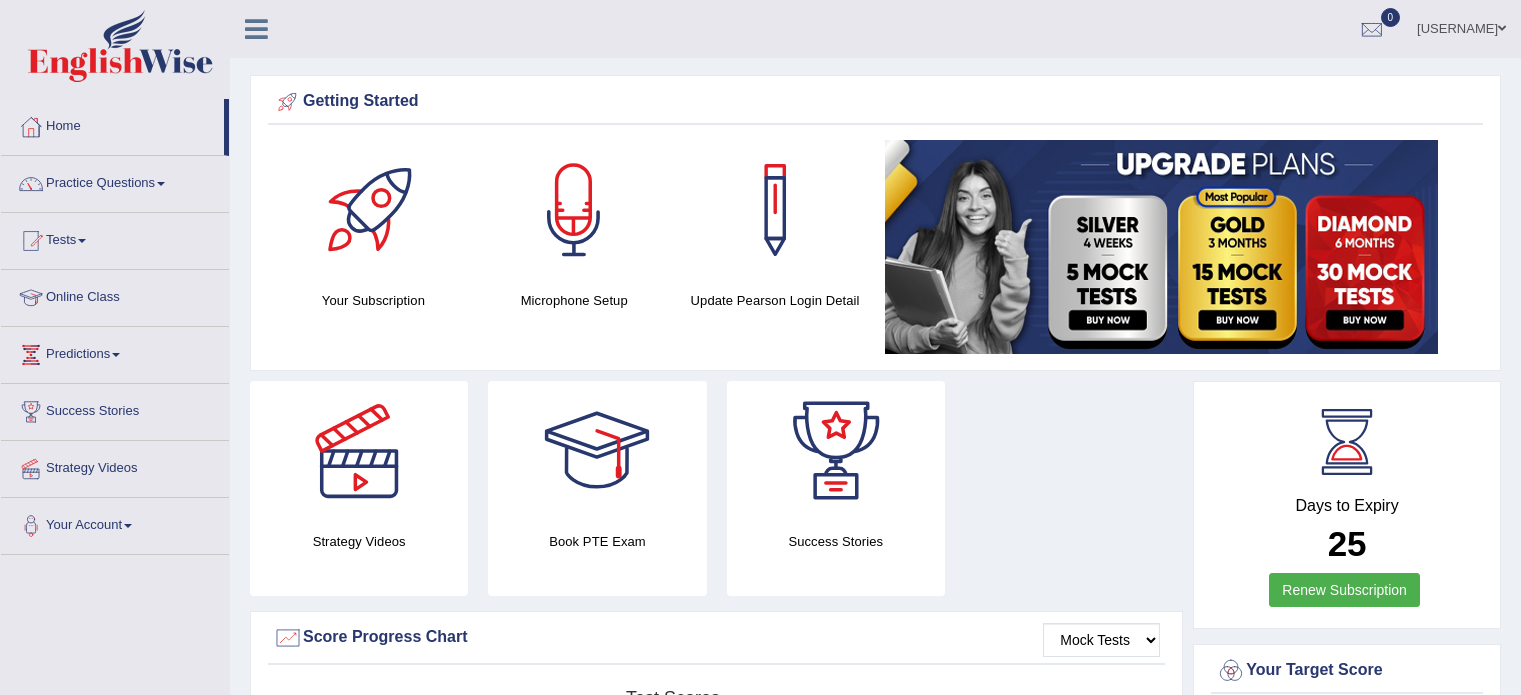 scroll, scrollTop: 0, scrollLeft: 0, axis: both 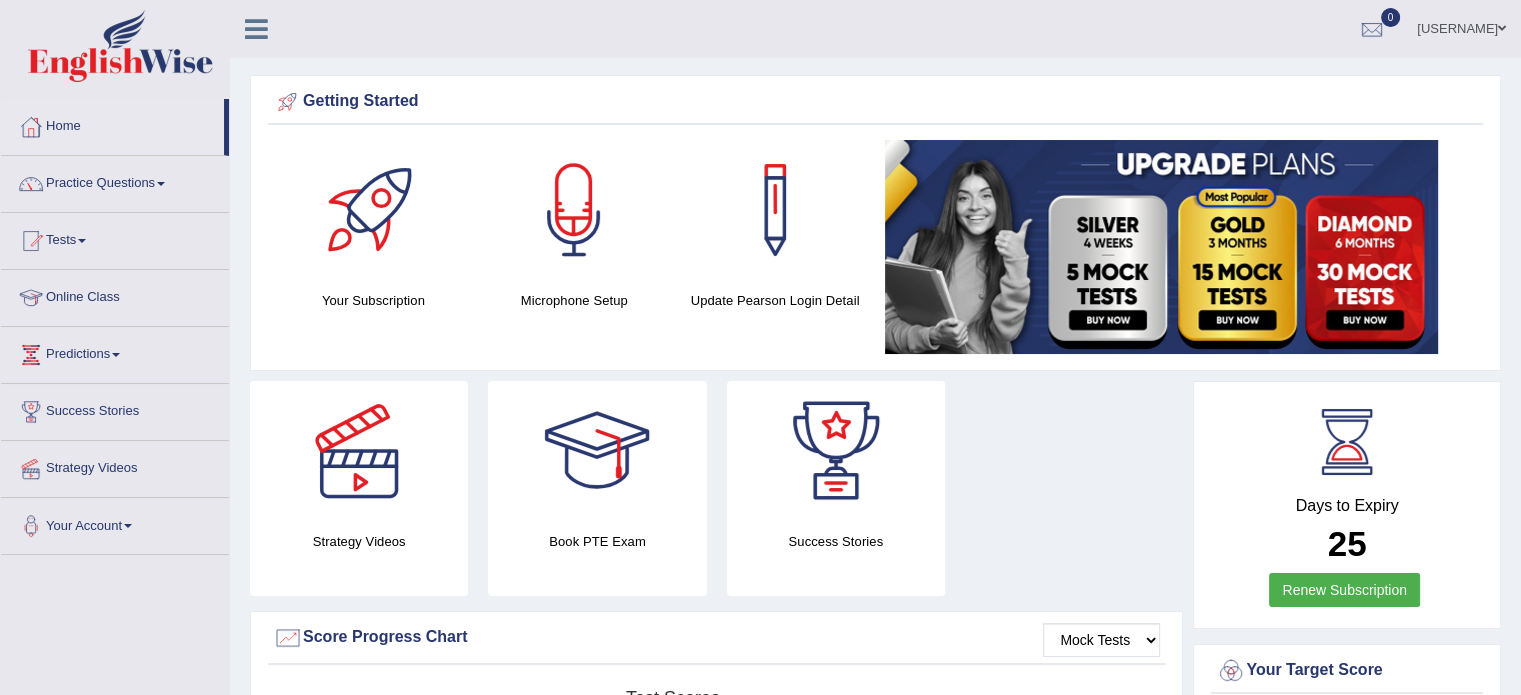 click at bounding box center (1161, 247) 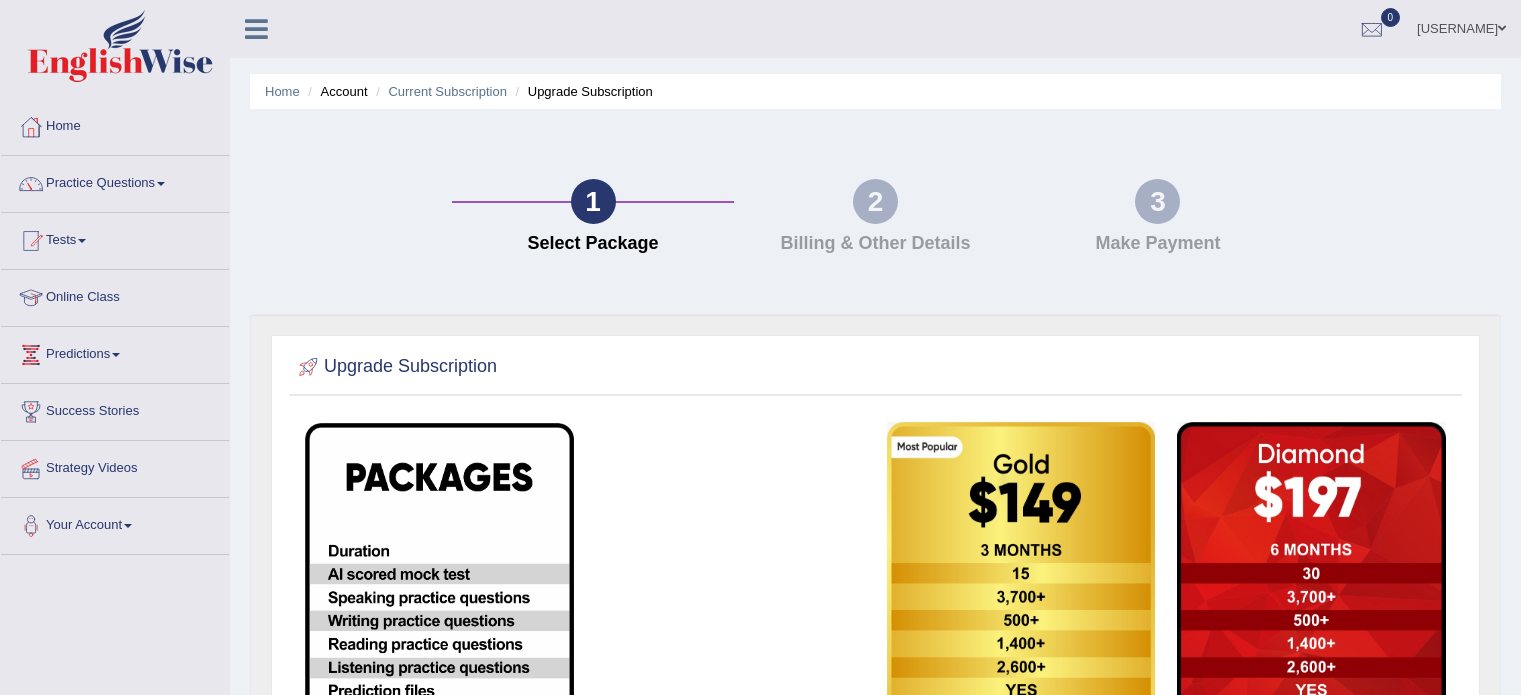 scroll, scrollTop: 0, scrollLeft: 0, axis: both 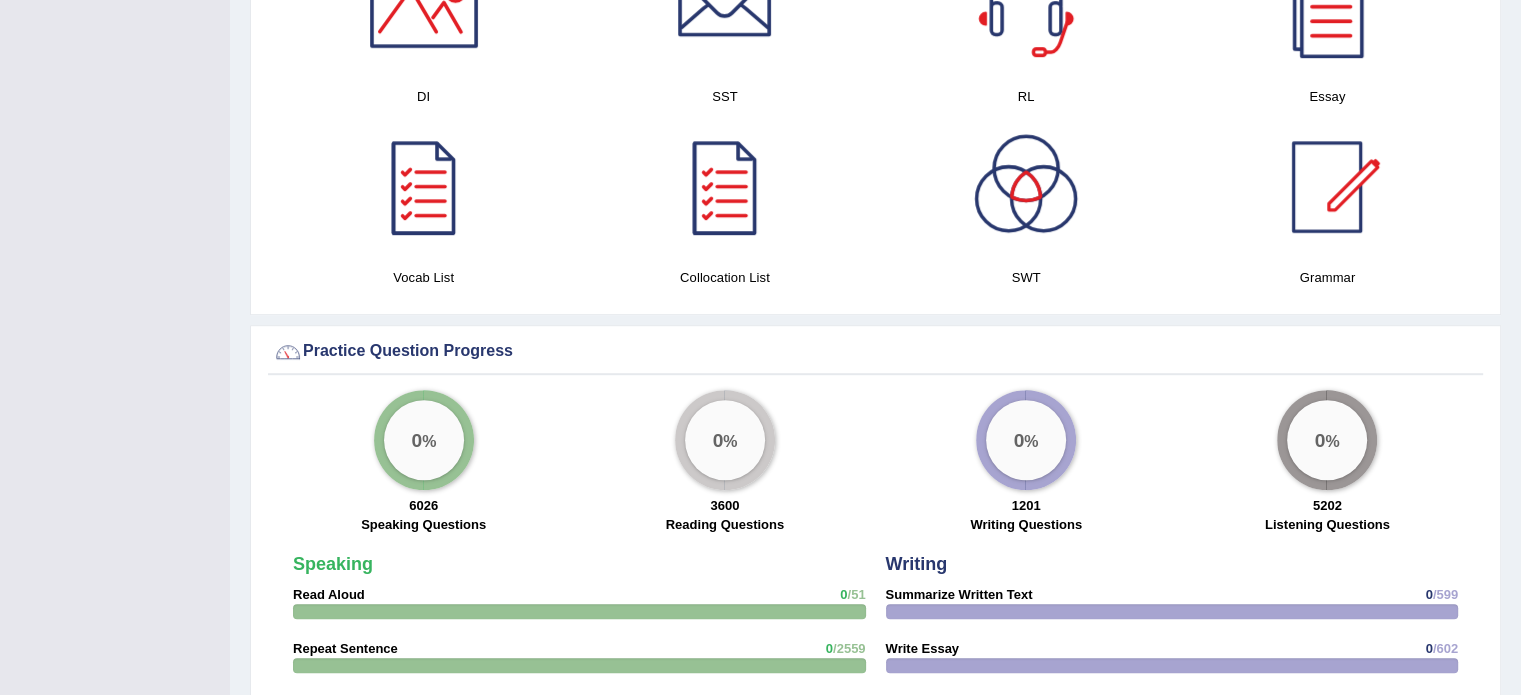 click at bounding box center [1026, 187] 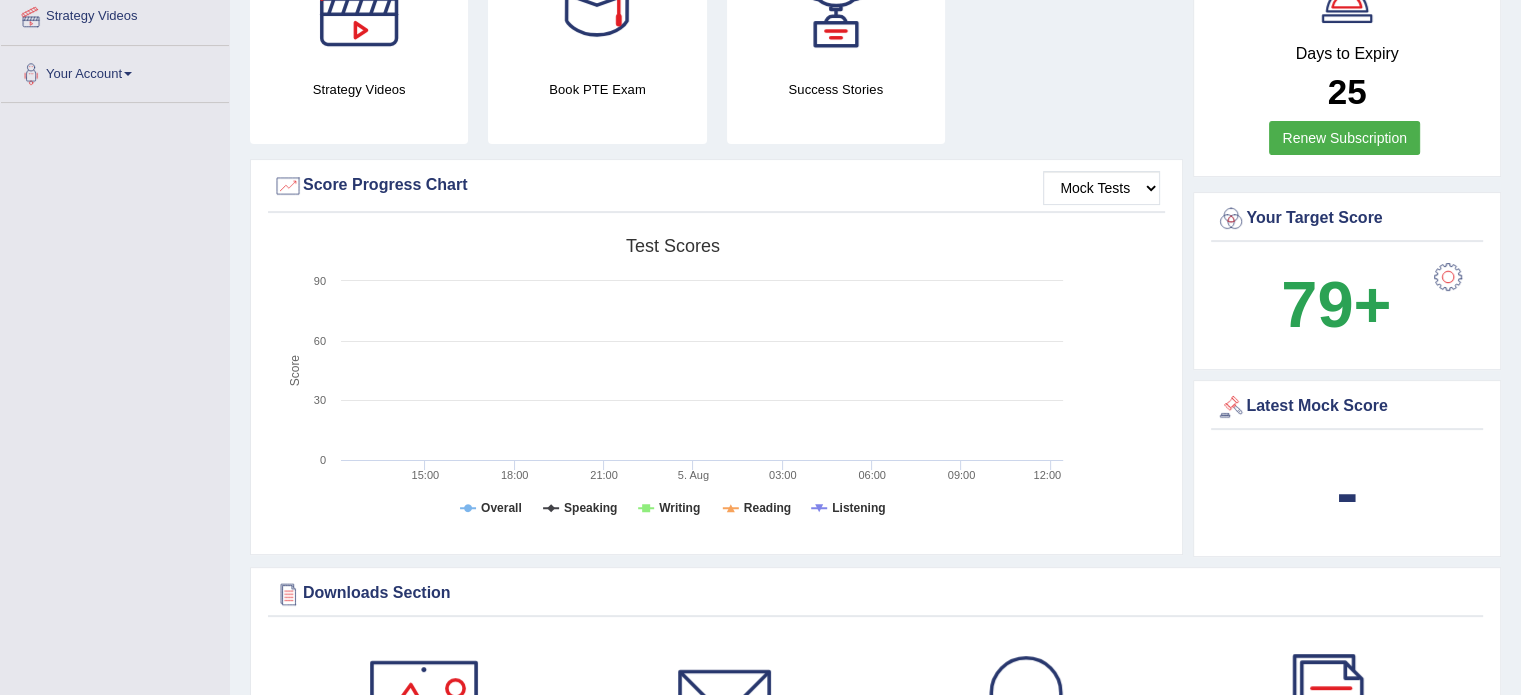 scroll, scrollTop: 148, scrollLeft: 0, axis: vertical 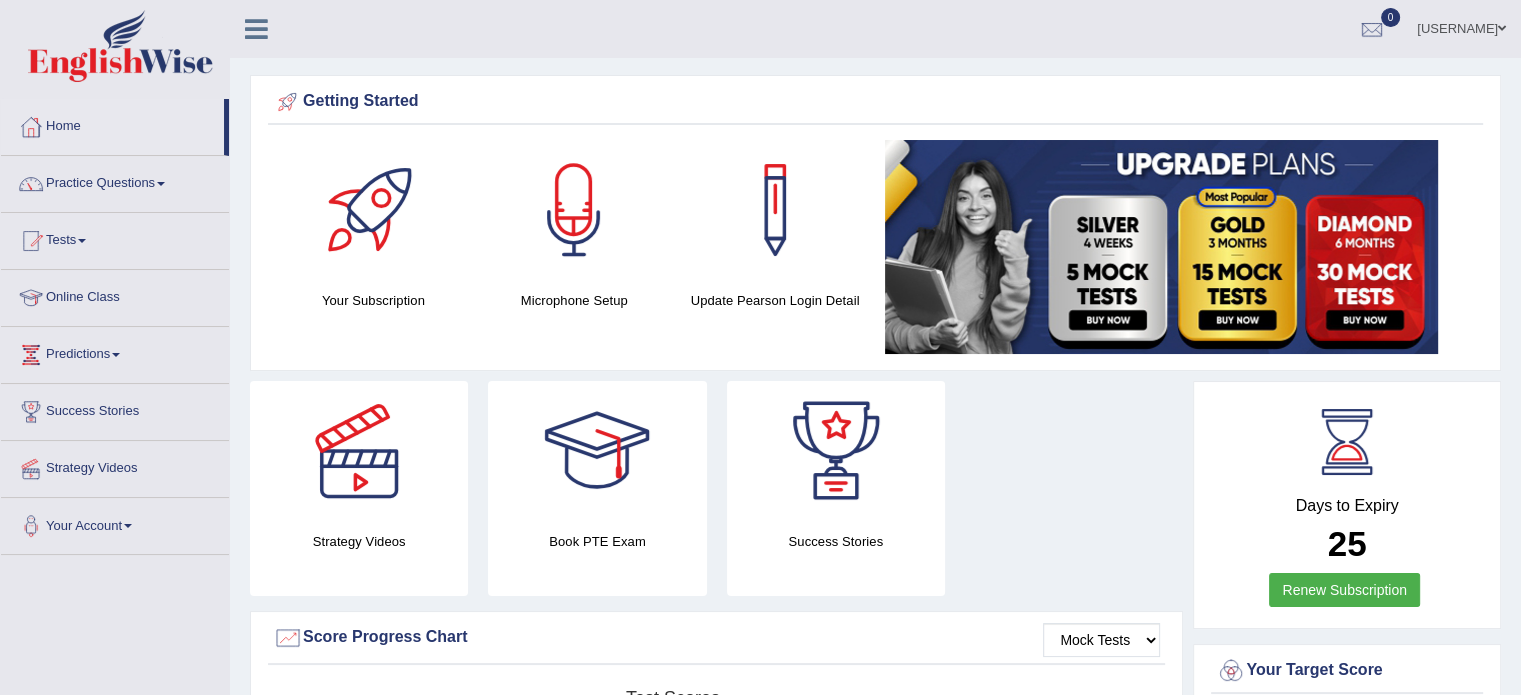 click on "Tests" at bounding box center [115, 238] 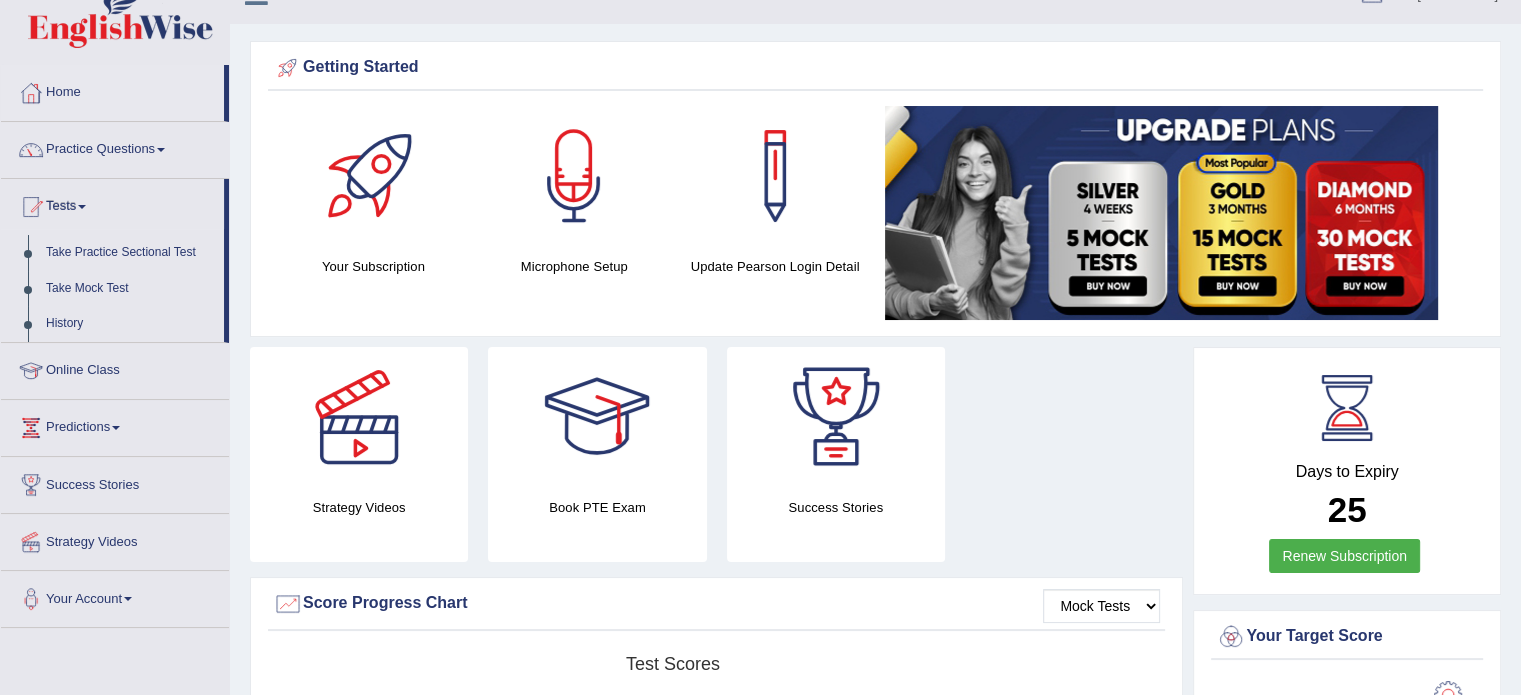 scroll, scrollTop: 0, scrollLeft: 0, axis: both 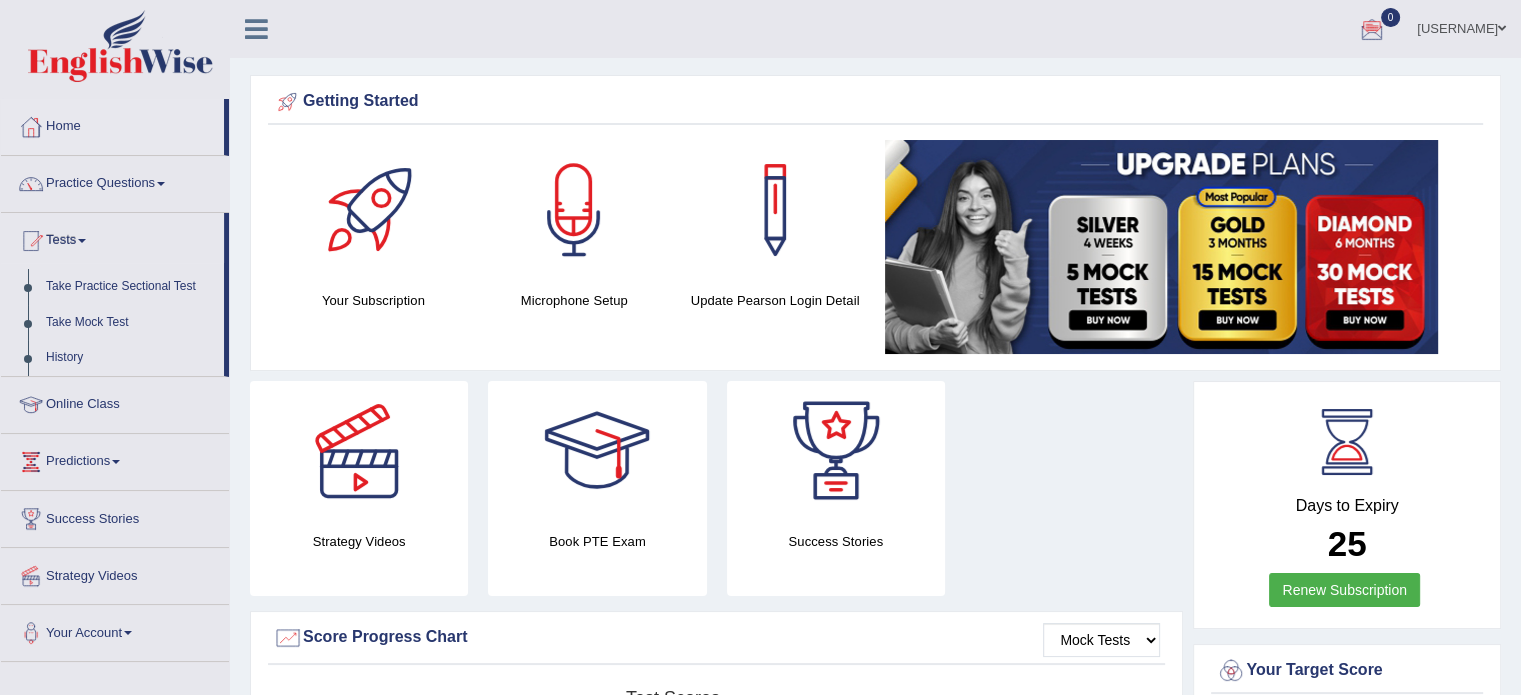 click at bounding box center (1161, 247) 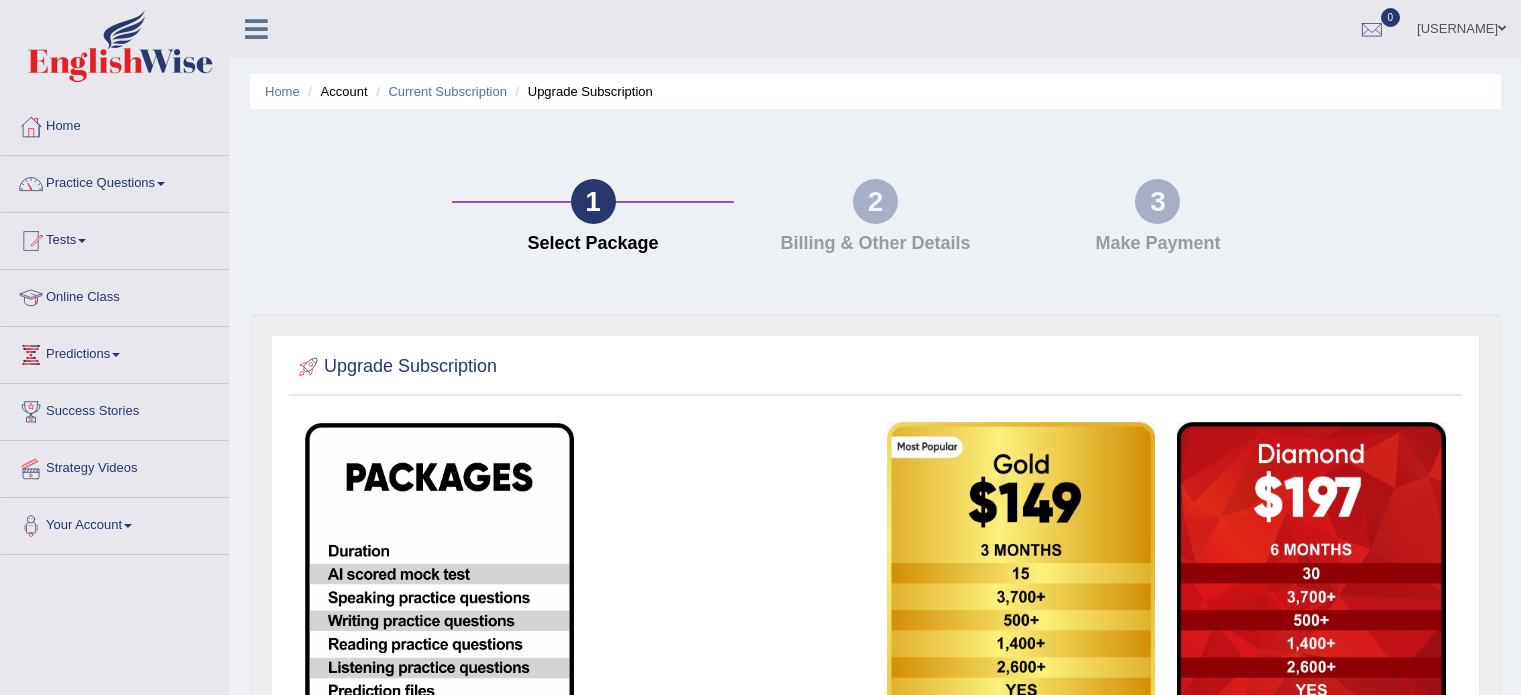 scroll, scrollTop: 486, scrollLeft: 0, axis: vertical 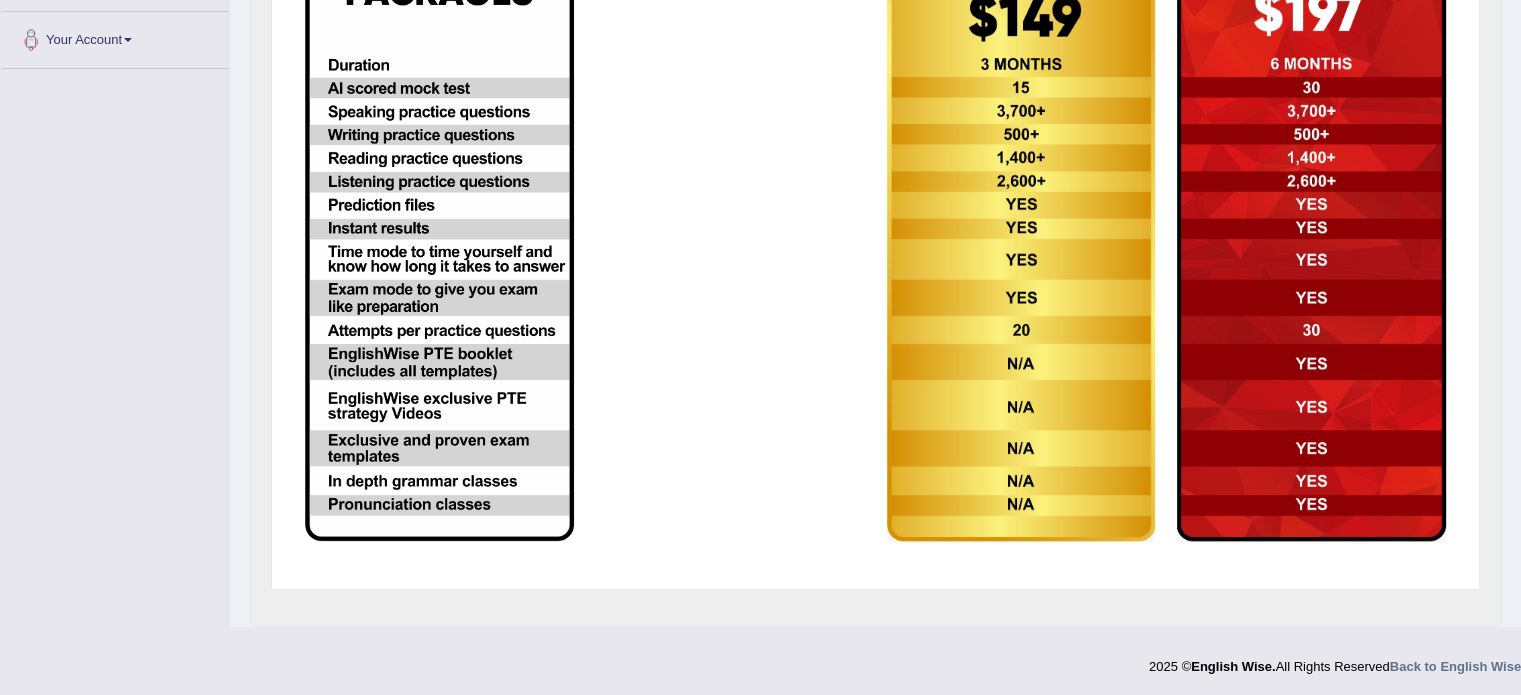 click at bounding box center (1021, 239) 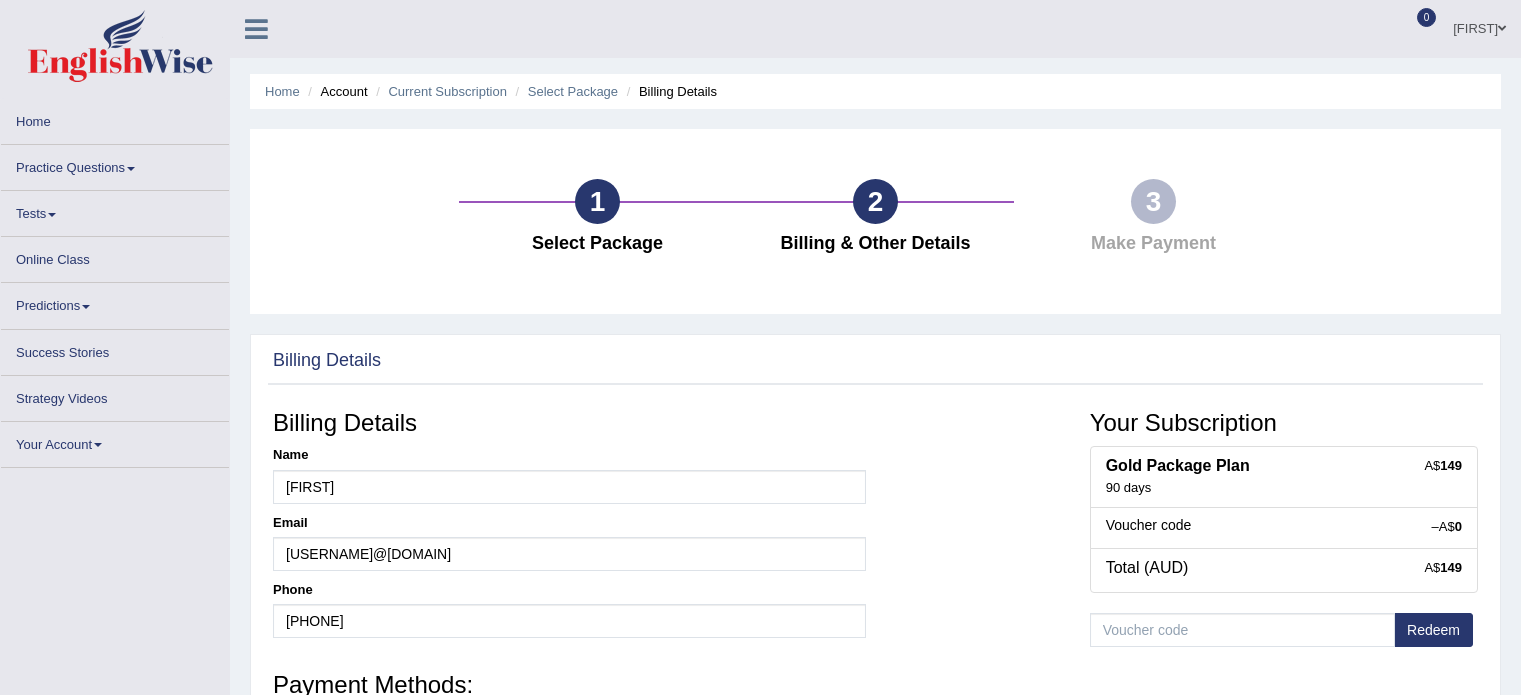 scroll, scrollTop: 0, scrollLeft: 0, axis: both 